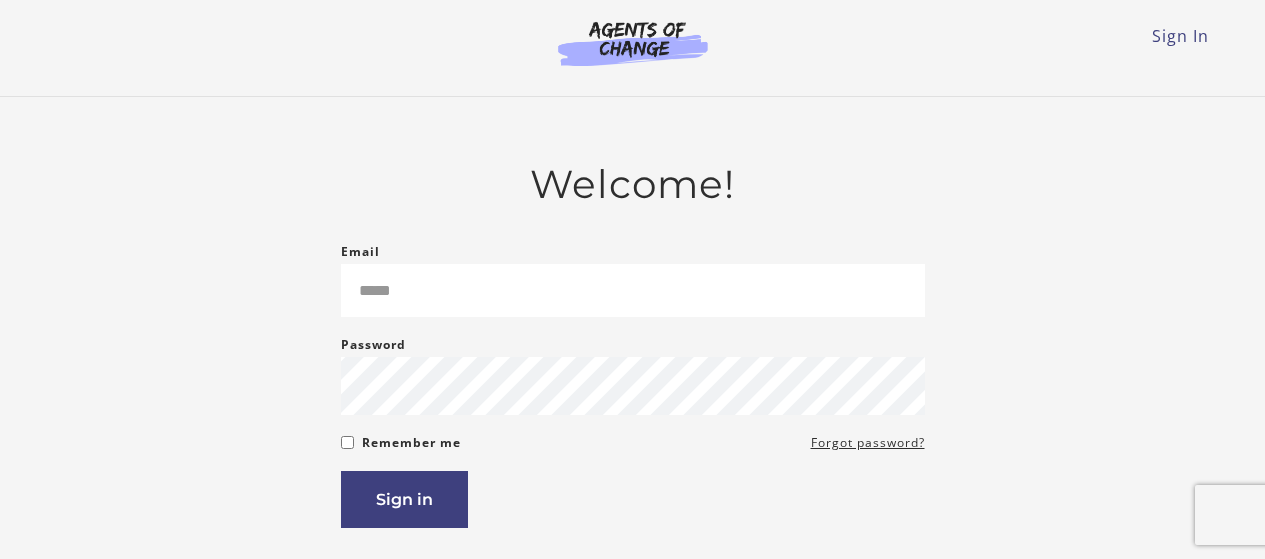scroll, scrollTop: 0, scrollLeft: 0, axis: both 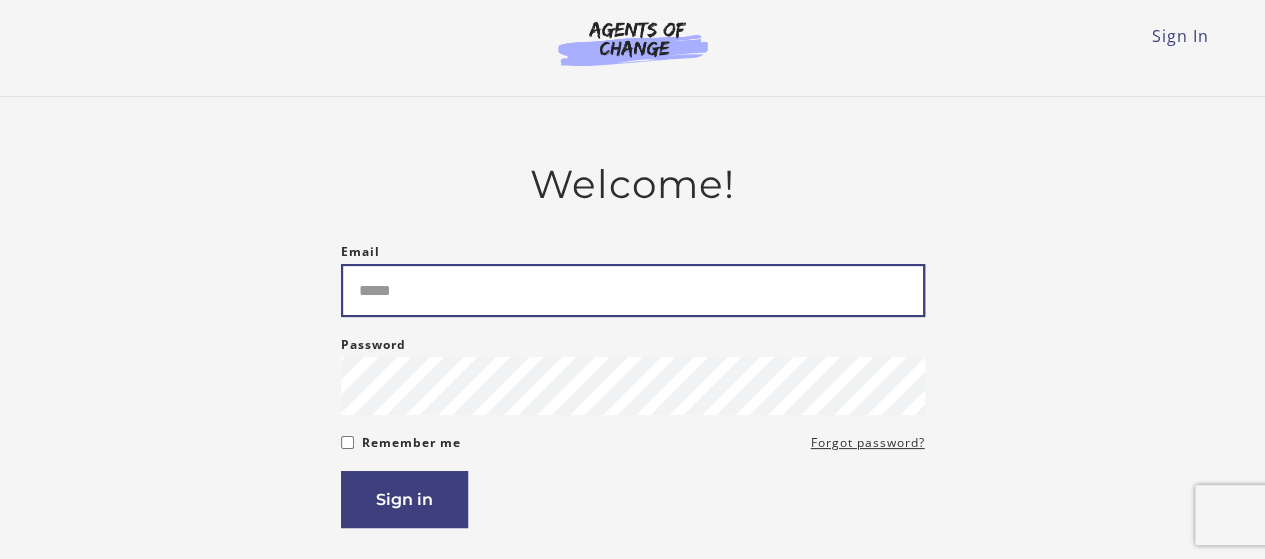click on "Email" at bounding box center [633, 290] 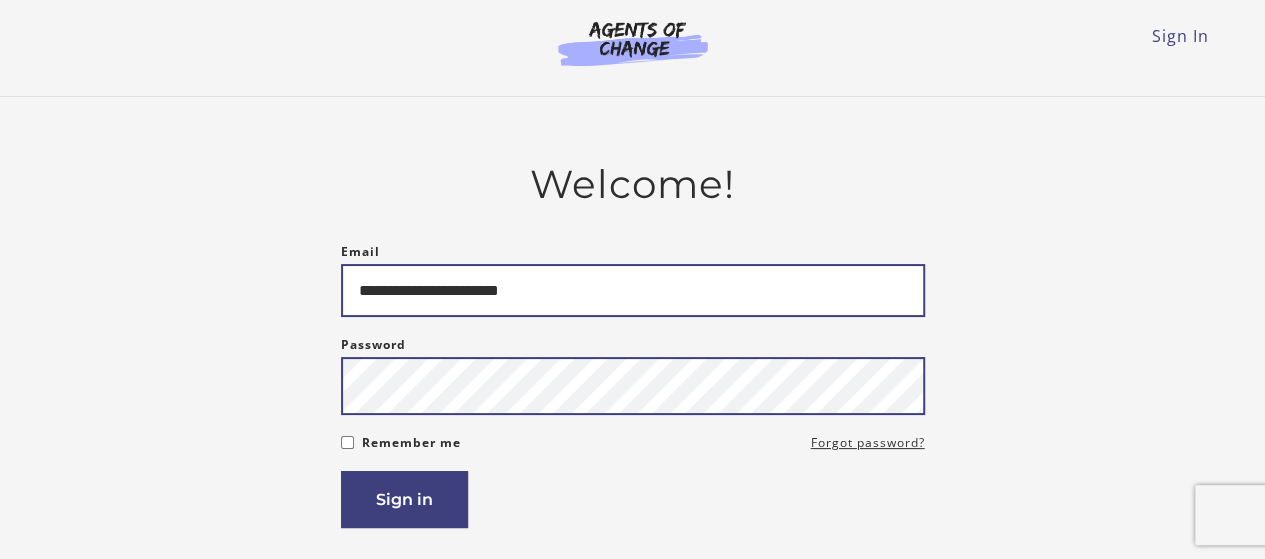 click on "Sign in" at bounding box center (404, 499) 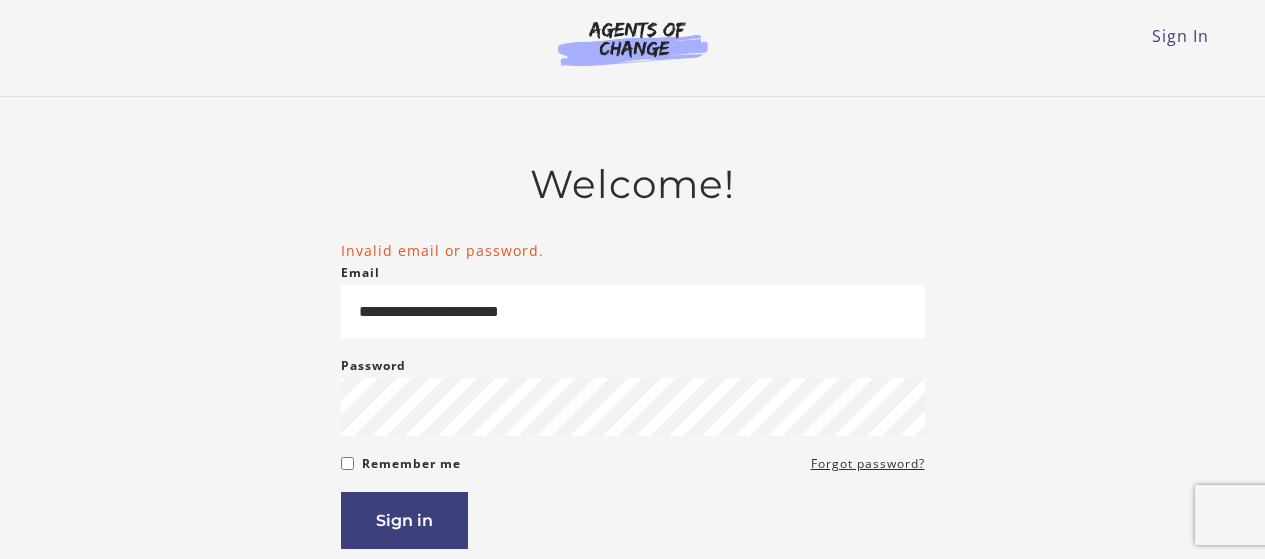 scroll, scrollTop: 0, scrollLeft: 0, axis: both 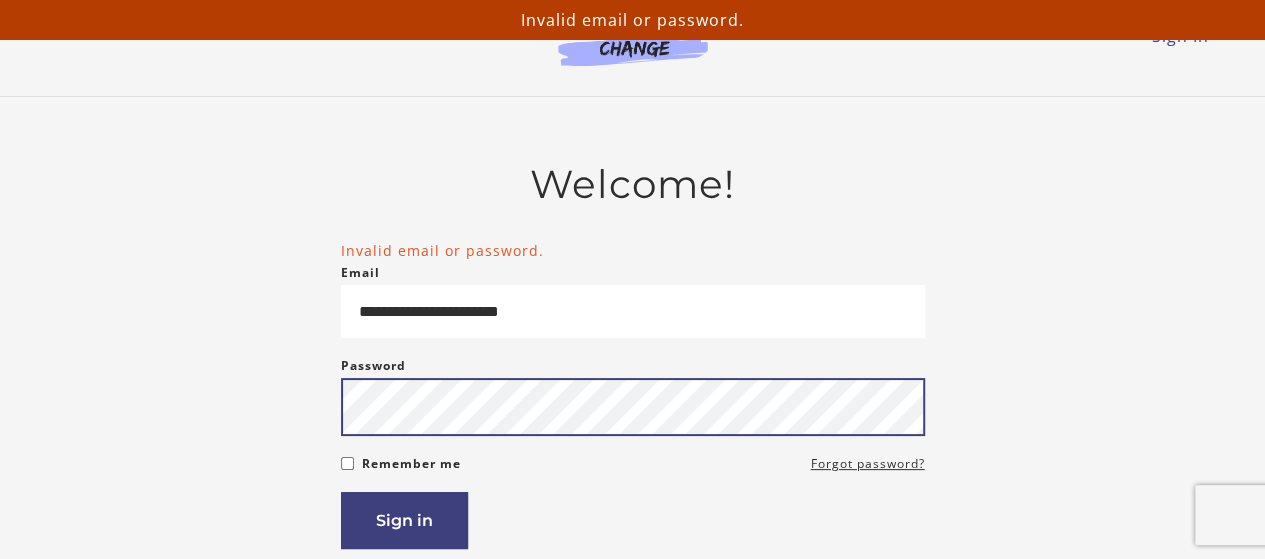 click on "Sign in" at bounding box center (404, 520) 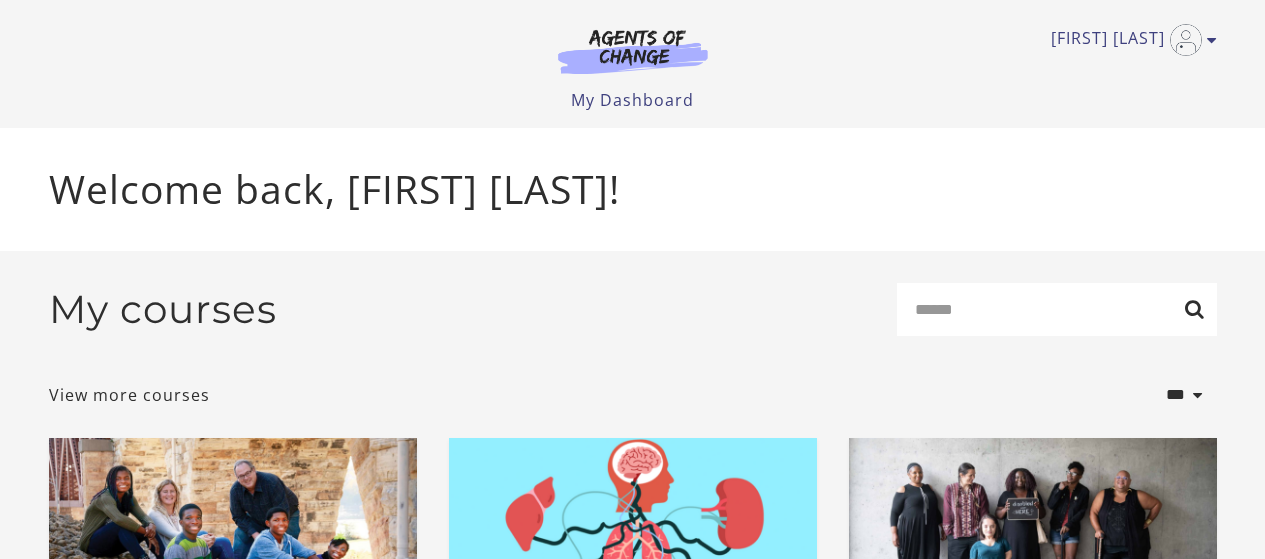 scroll, scrollTop: 0, scrollLeft: 0, axis: both 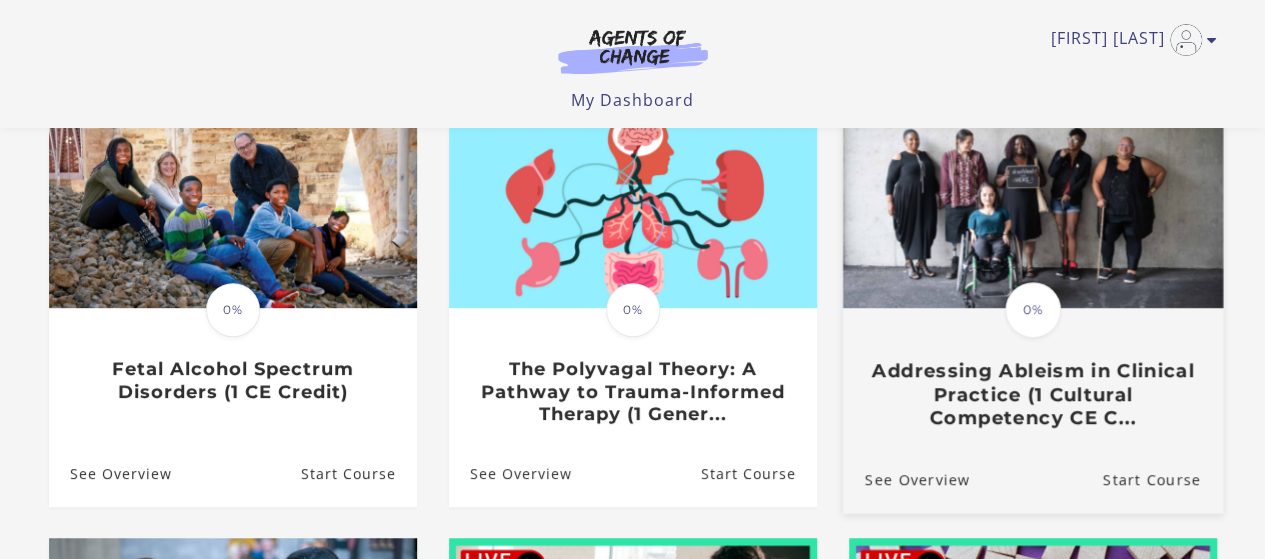 click on "Addressing Ableism in Clinical Practice (1 Cultural Competency CE C..." at bounding box center (1032, 394) 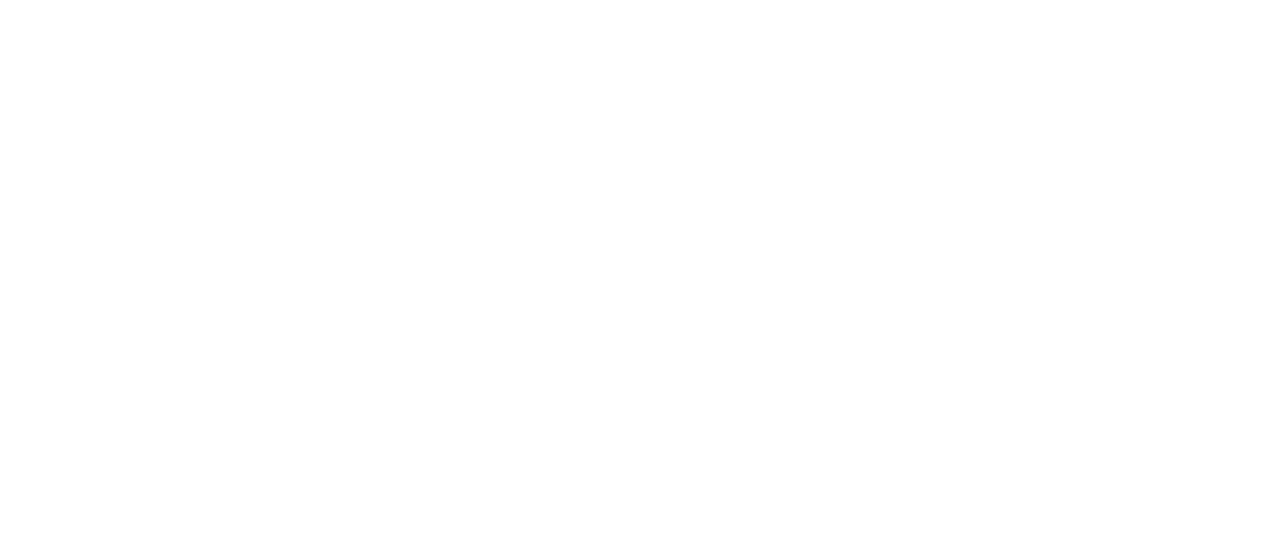 scroll, scrollTop: 0, scrollLeft: 0, axis: both 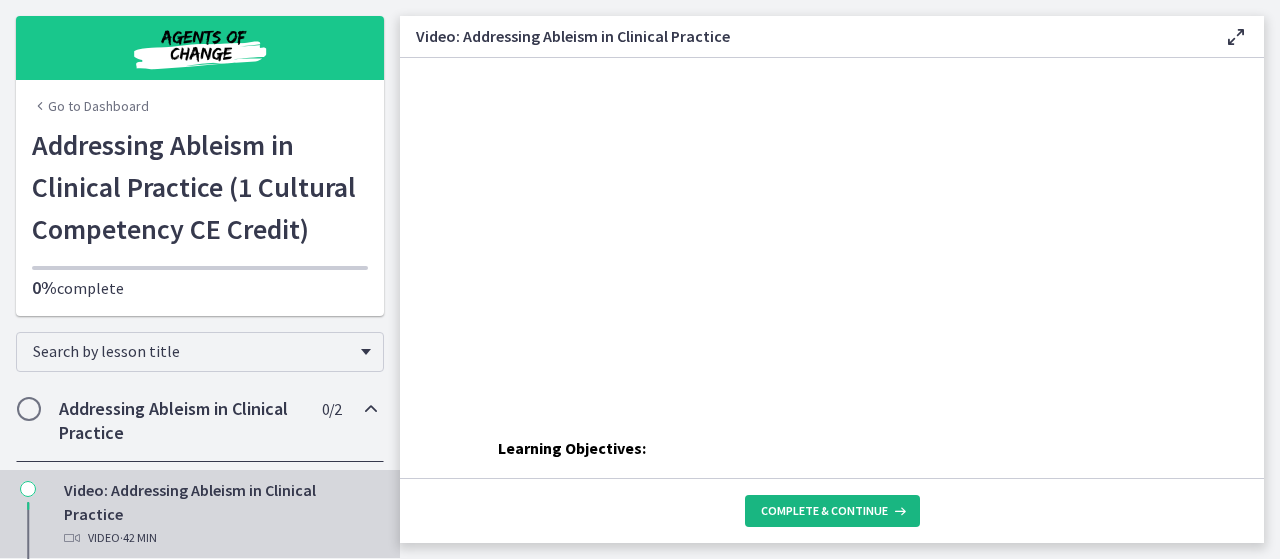 click on "Complete & continue" at bounding box center [832, 511] 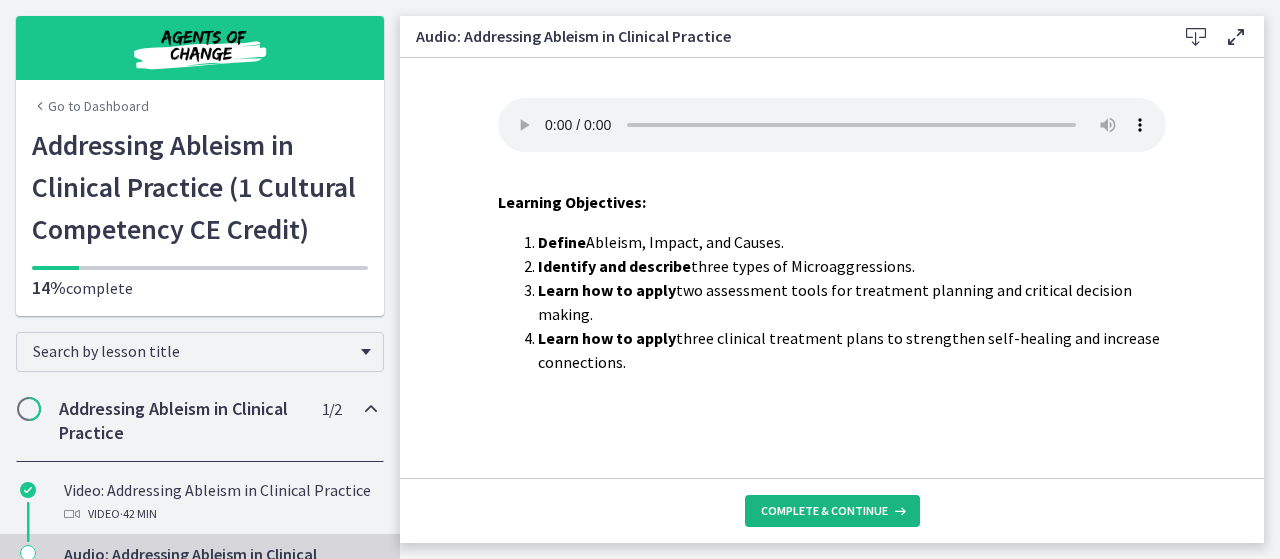 click on "Complete & continue" at bounding box center [832, 511] 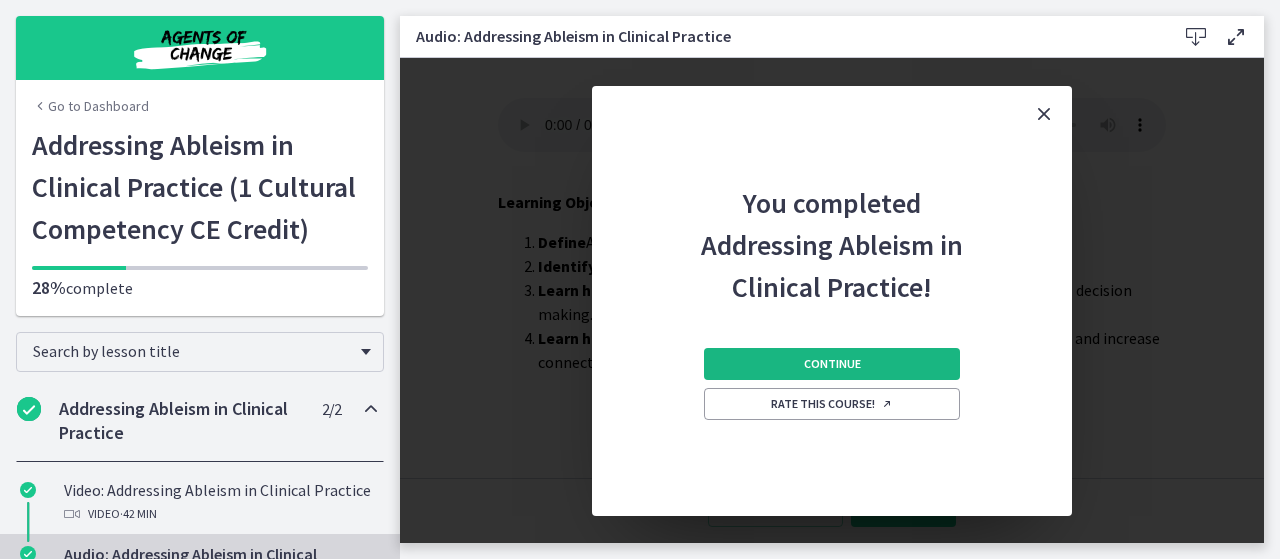 click on "Continue" at bounding box center [832, 364] 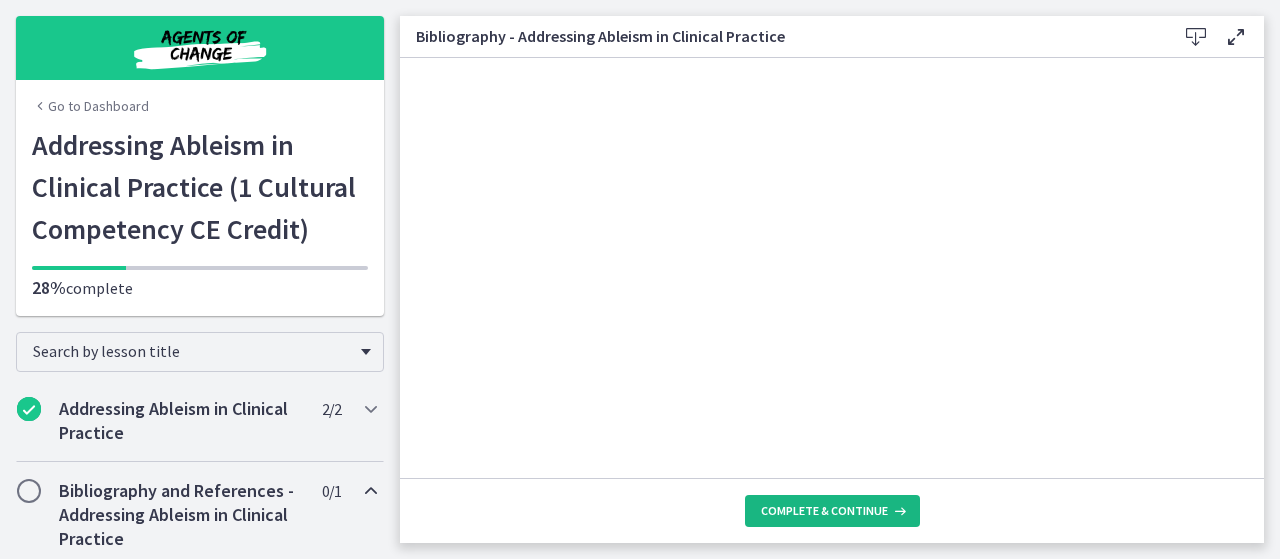 click on "Complete & continue" at bounding box center (824, 511) 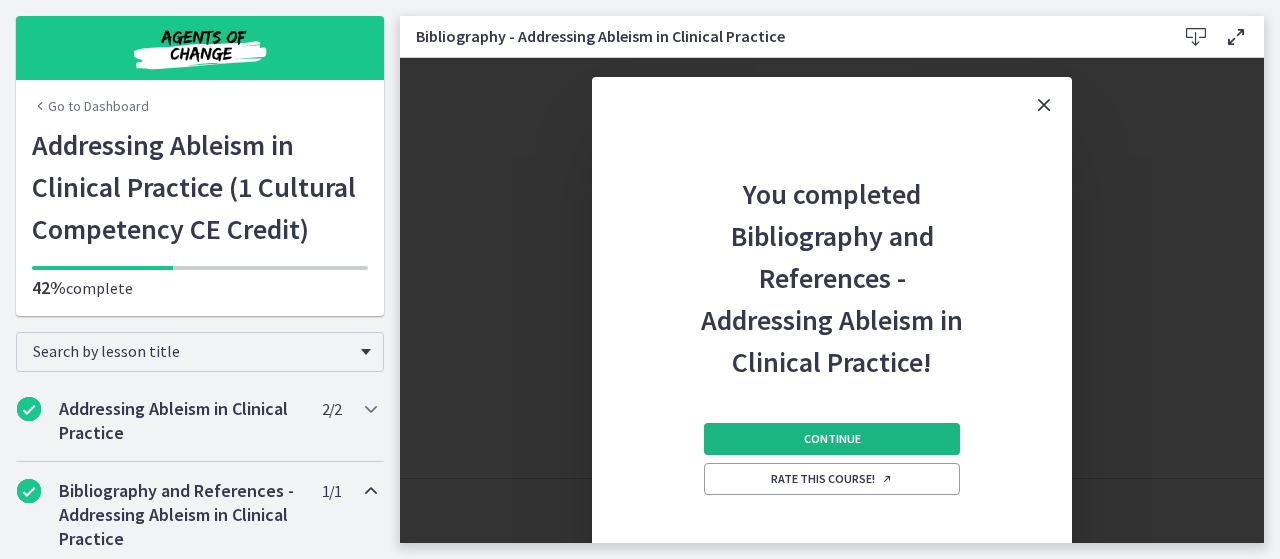 click on "Continue" at bounding box center (832, 439) 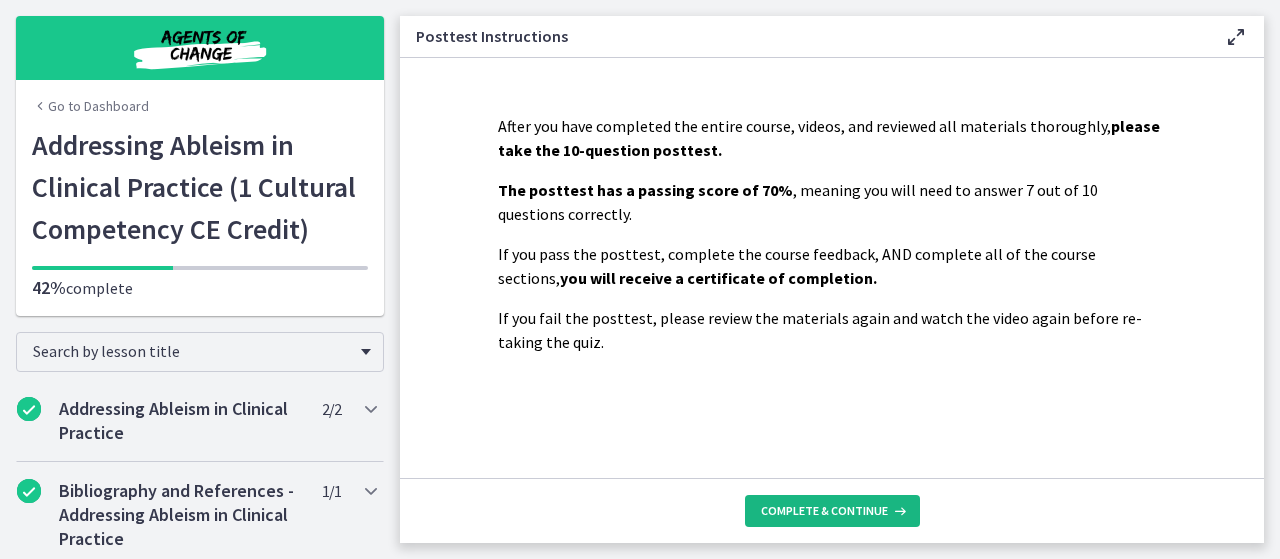 click on "Complete & continue" at bounding box center (824, 511) 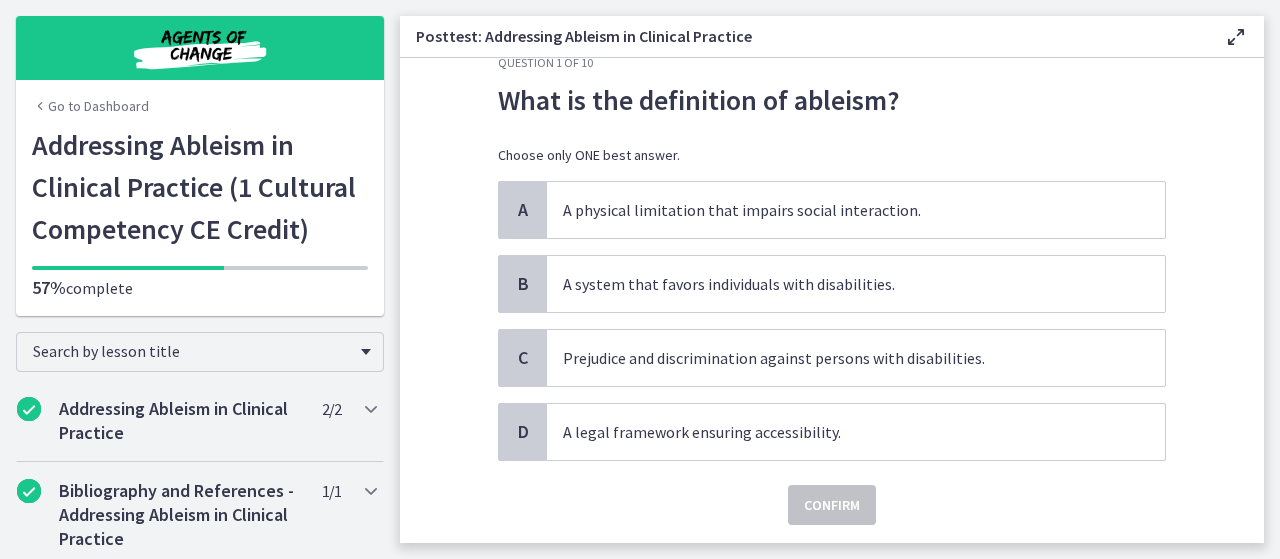 scroll, scrollTop: 66, scrollLeft: 0, axis: vertical 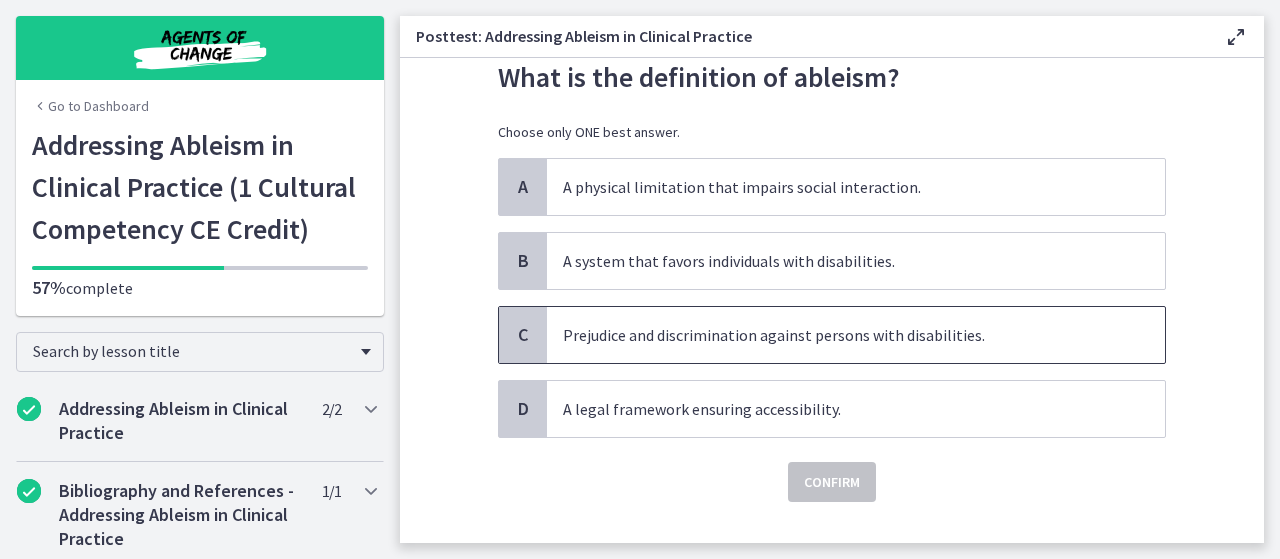 click on "Prejudice and discrimination against persons with disabilities." at bounding box center [856, 335] 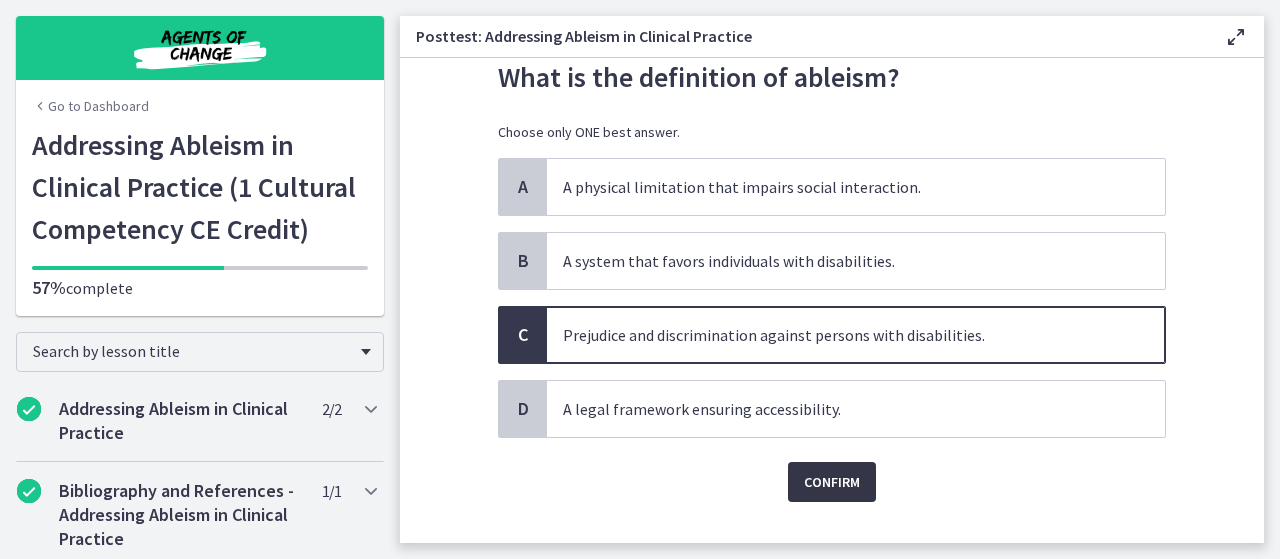 click on "Confirm" at bounding box center [832, 482] 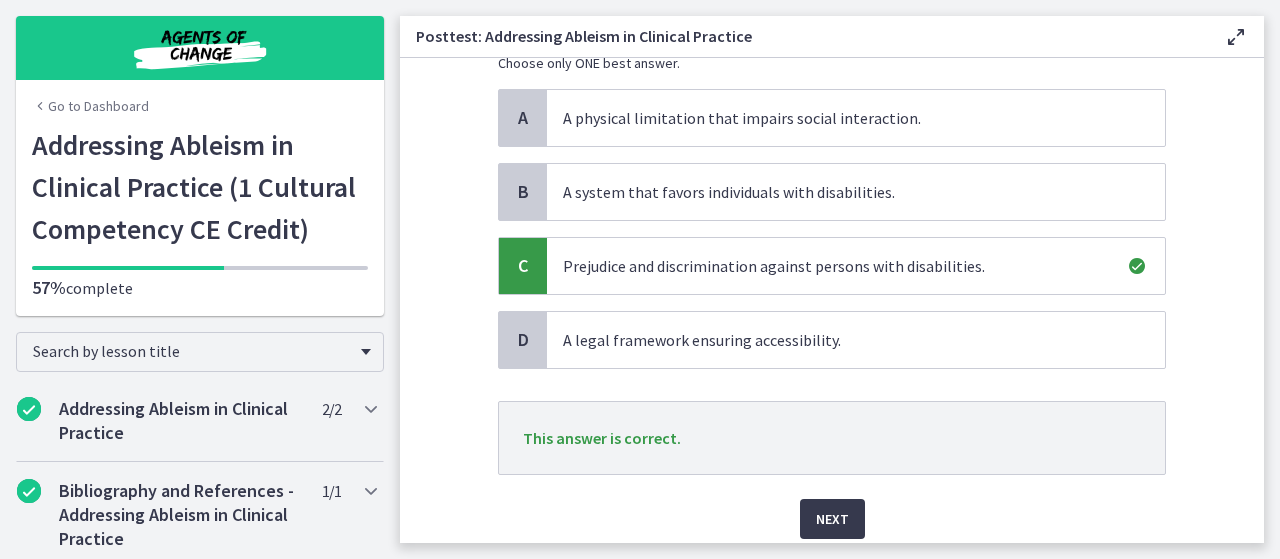 scroll, scrollTop: 200, scrollLeft: 0, axis: vertical 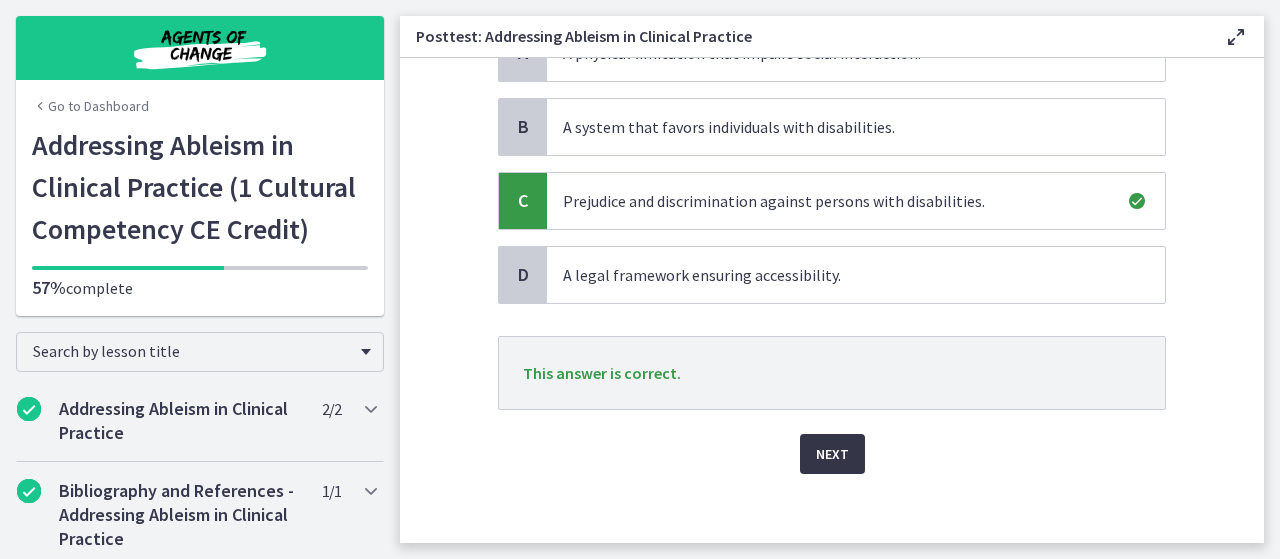 click on "Next" at bounding box center (832, 454) 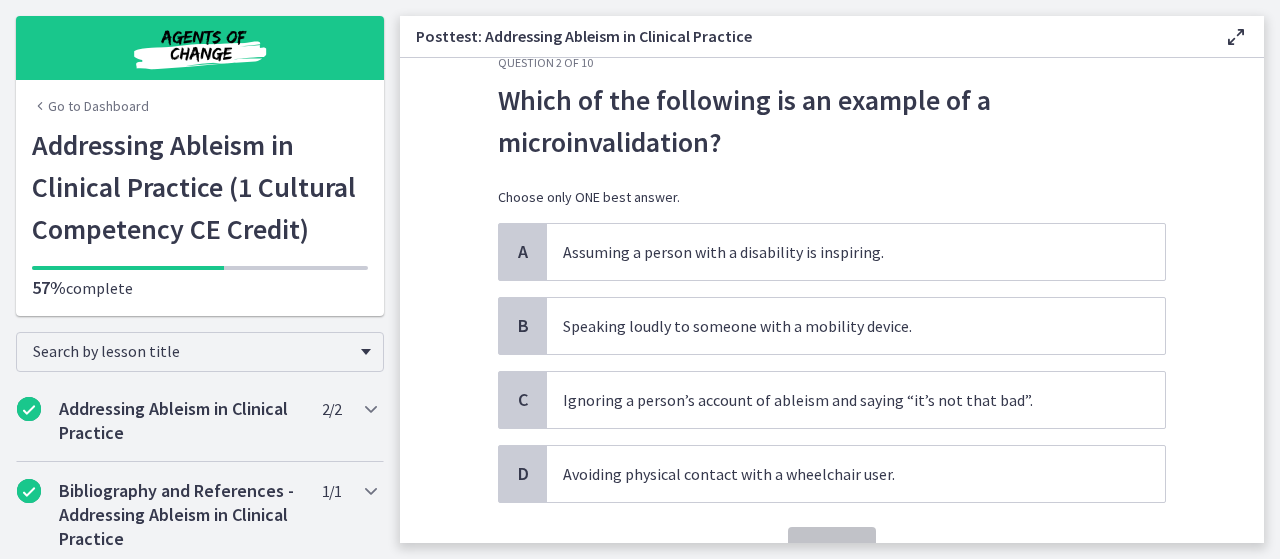 scroll, scrollTop: 66, scrollLeft: 0, axis: vertical 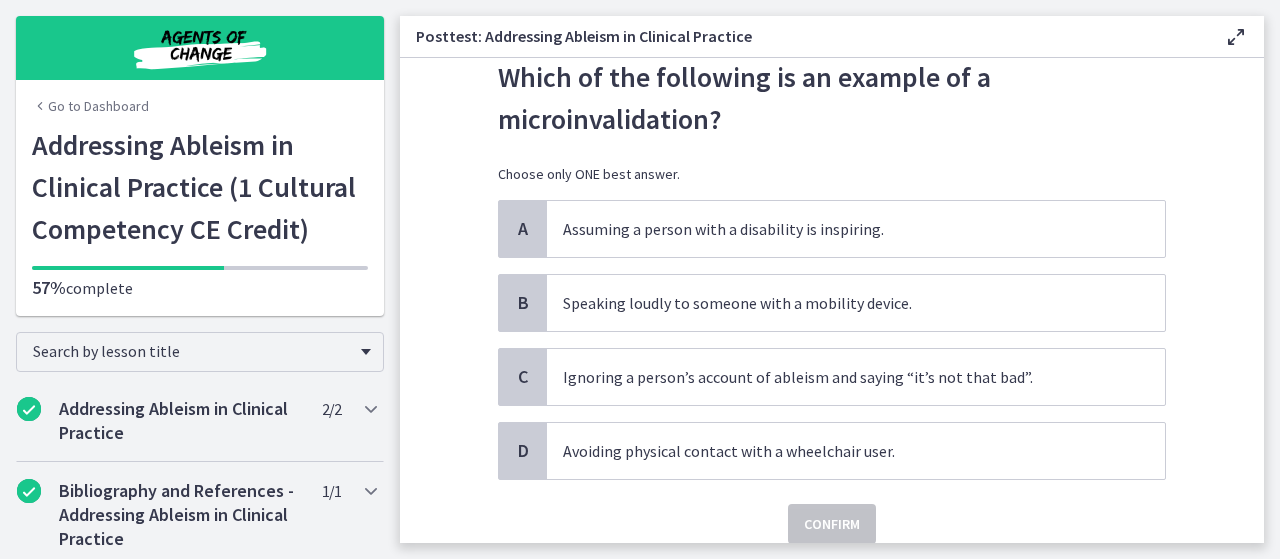 click on "Which of the following is an example of a microinvalidation?" at bounding box center [832, 98] 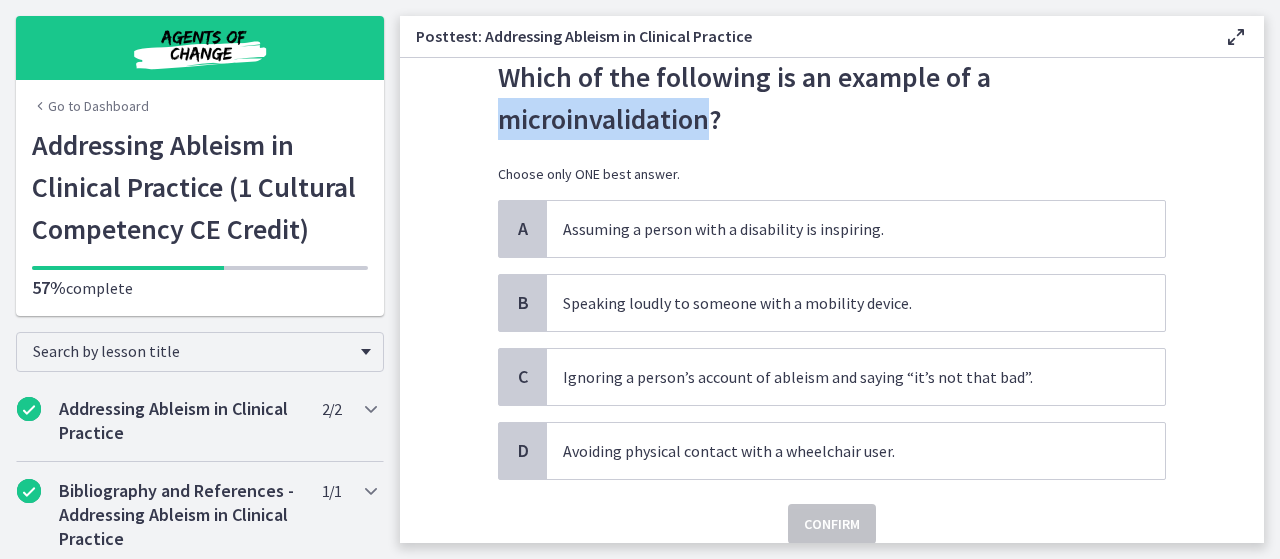 click on "Which of the following is an example of a microinvalidation?" at bounding box center (832, 98) 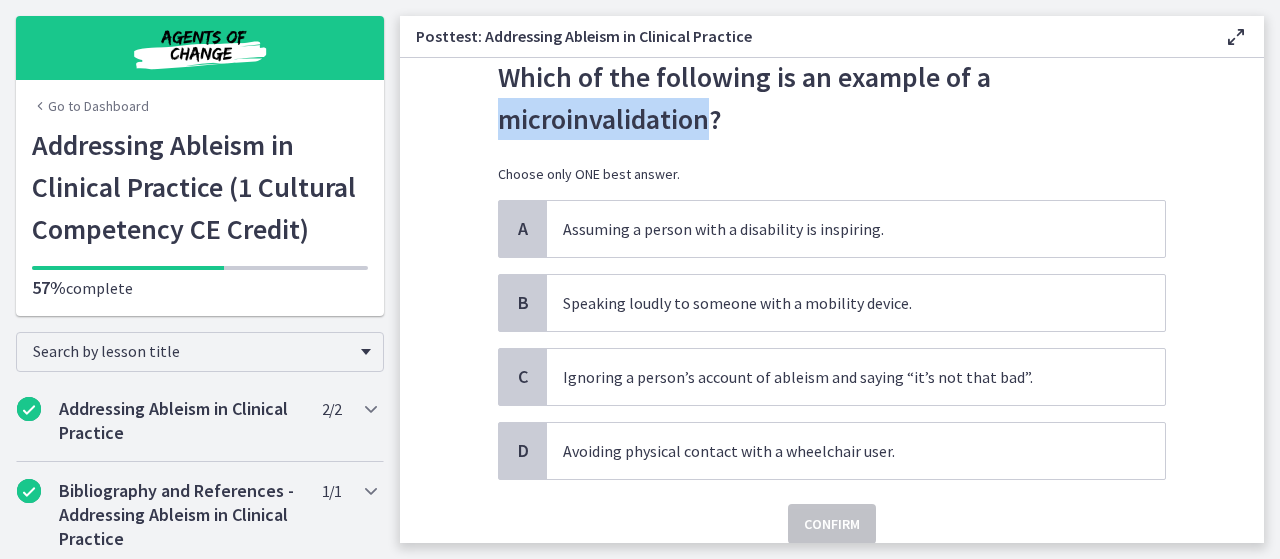 copy on "microinvalidation" 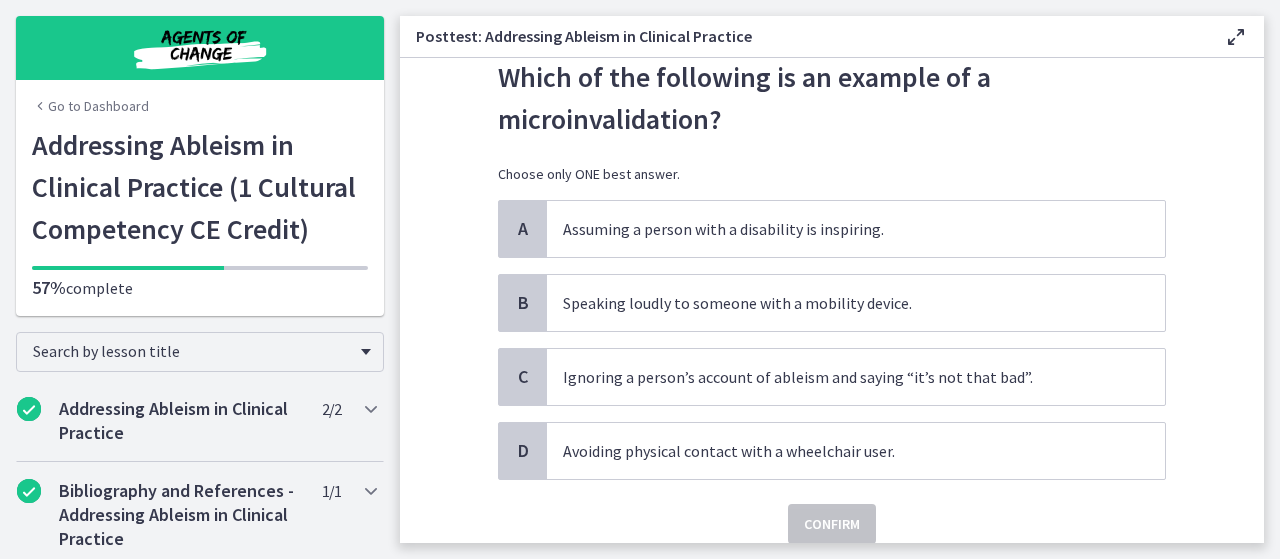 click on "Which of the following is an example of a microinvalidation?" at bounding box center (832, 98) 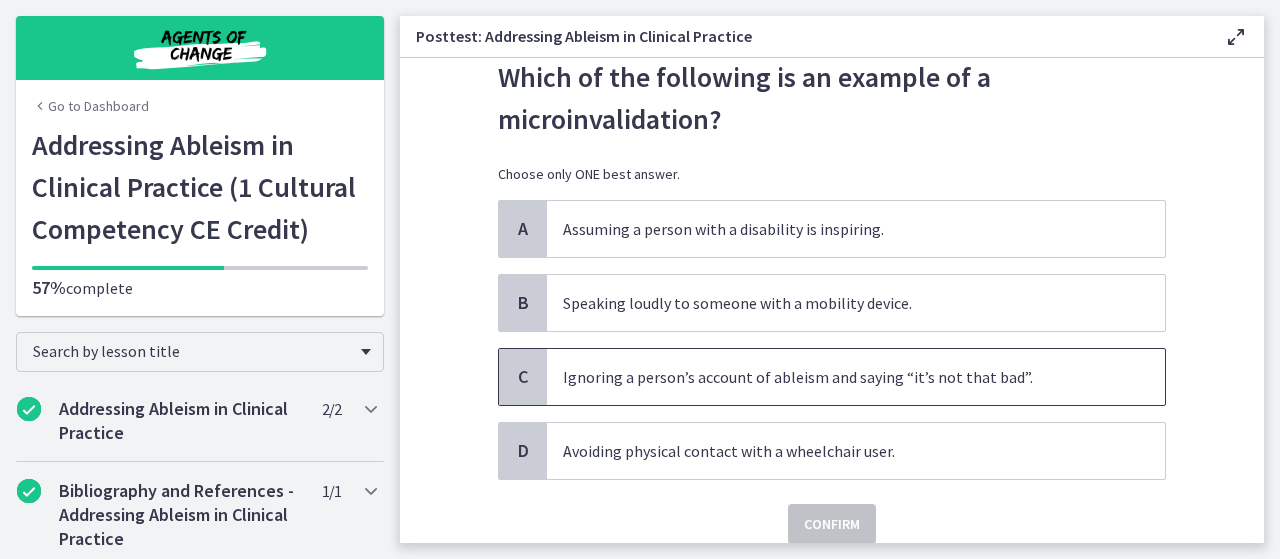 click on "Ignoring a person’s account of ableism and saying “it’s not that bad”." at bounding box center [856, 377] 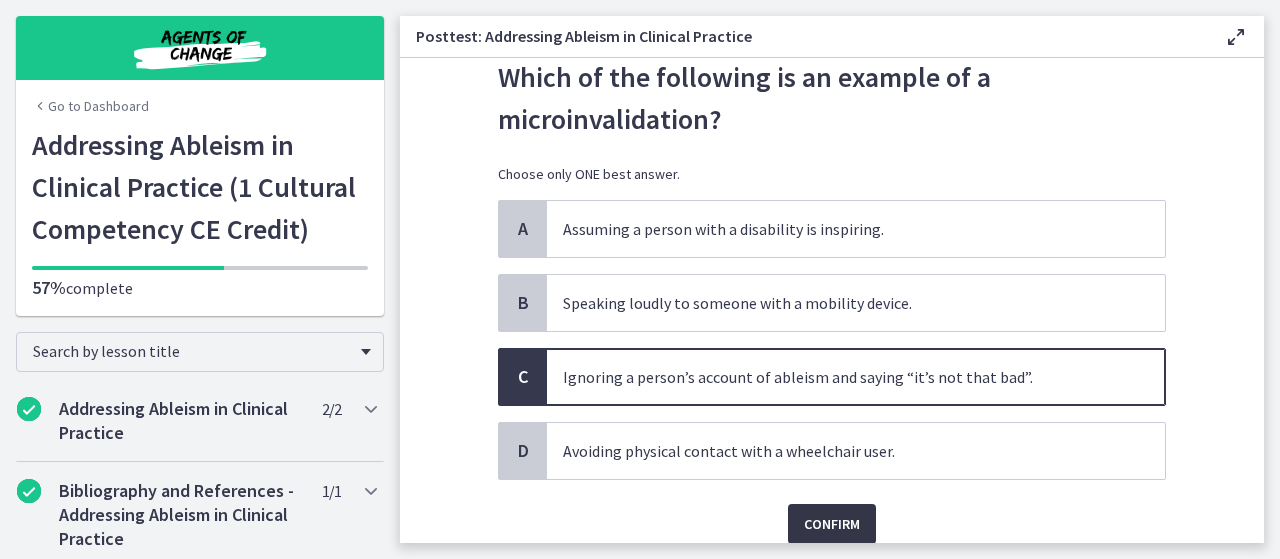click on "Confirm" at bounding box center [832, 524] 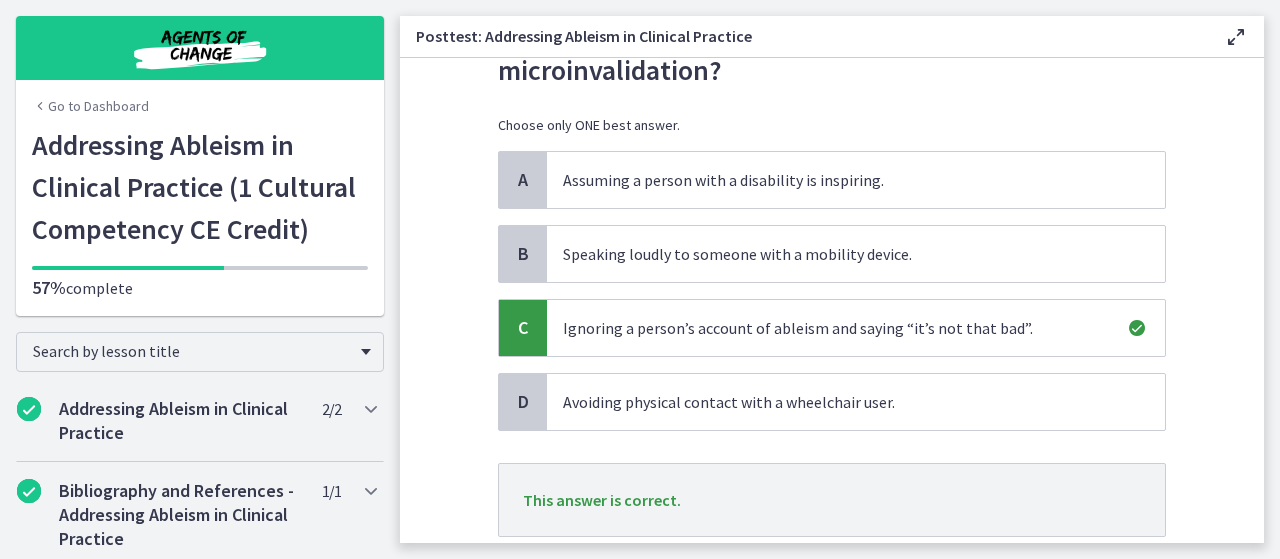 scroll, scrollTop: 200, scrollLeft: 0, axis: vertical 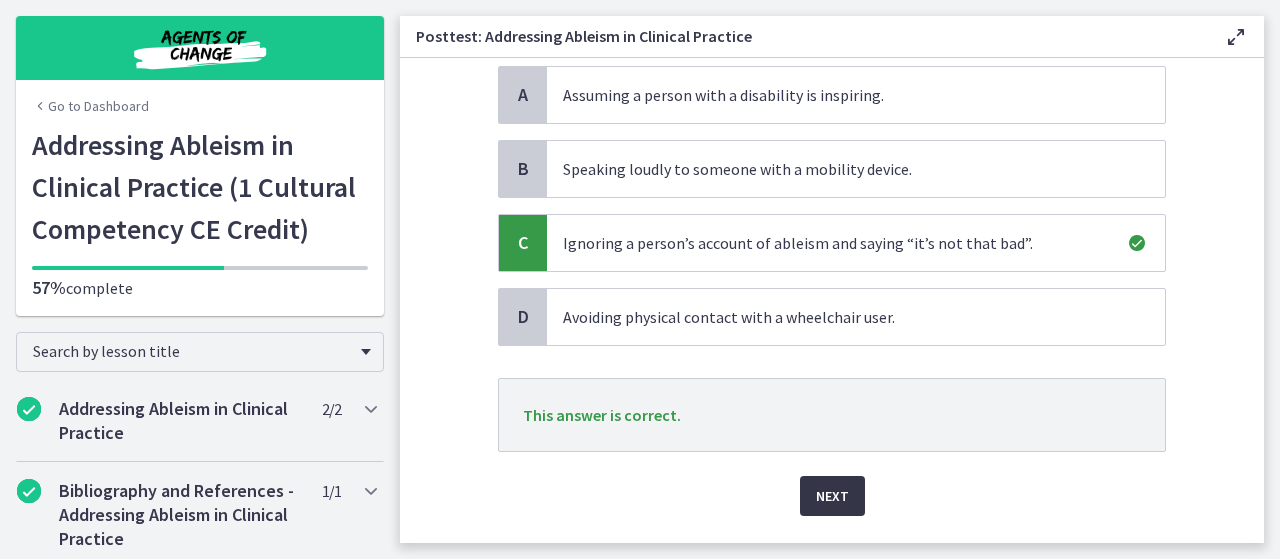 click on "Next" at bounding box center [832, 496] 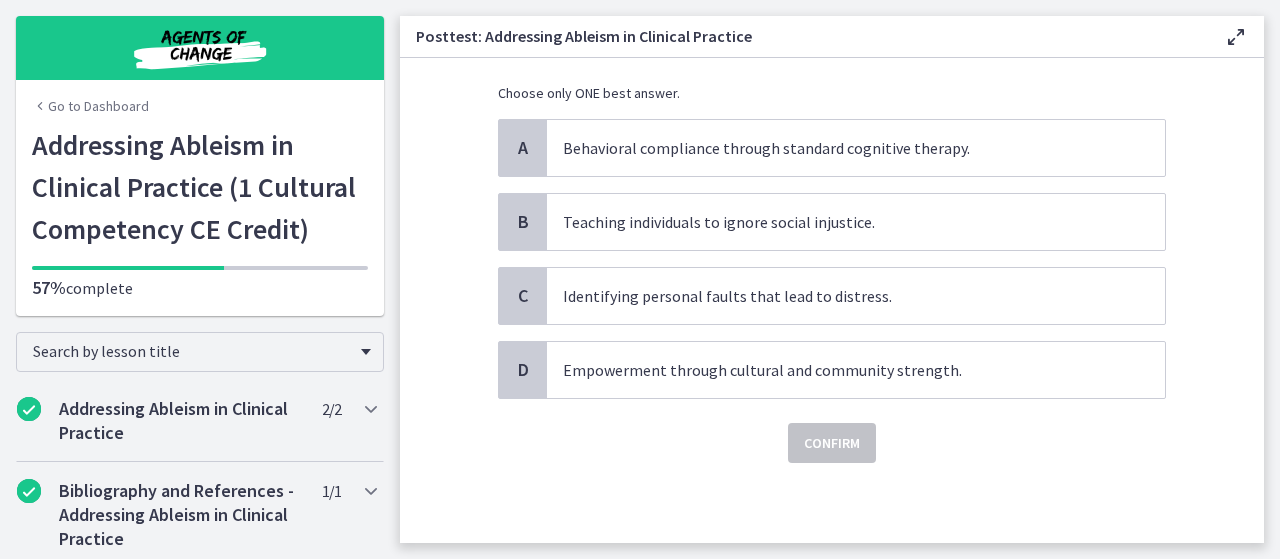 scroll, scrollTop: 0, scrollLeft: 0, axis: both 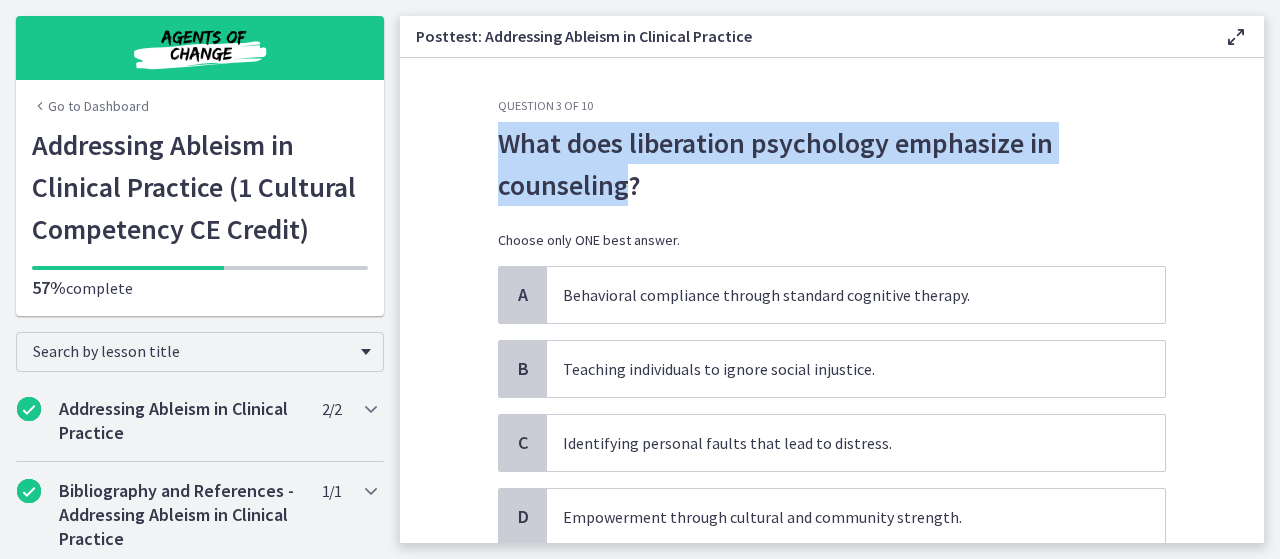 drag, startPoint x: 484, startPoint y: 143, endPoint x: 615, endPoint y: 187, distance: 138.1919 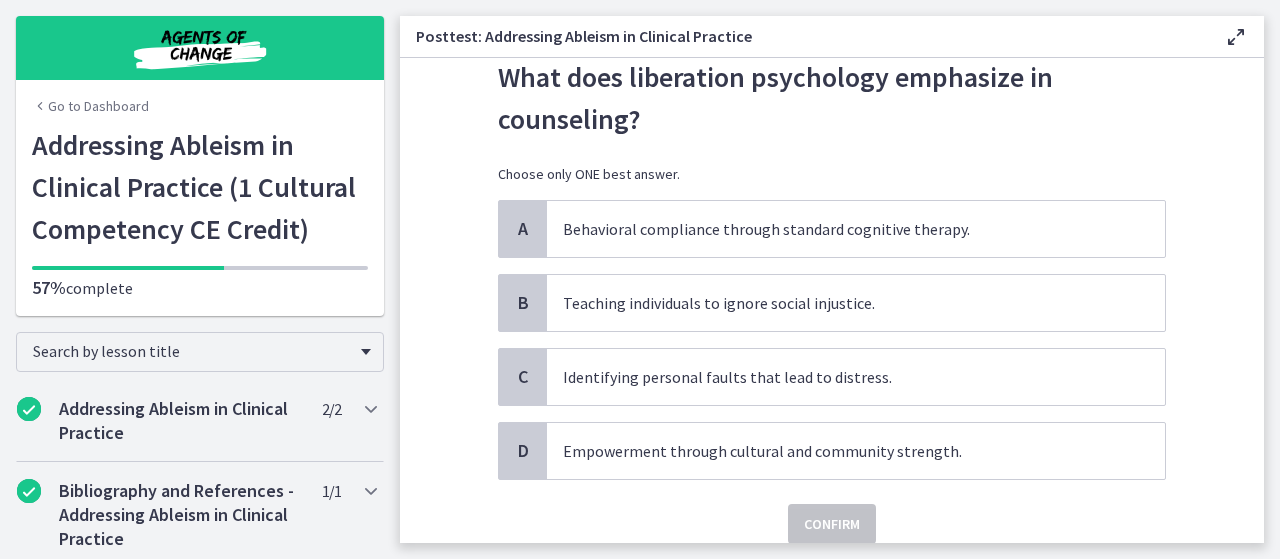 click on "What does liberation psychology emphasize in counseling?" at bounding box center [832, 98] 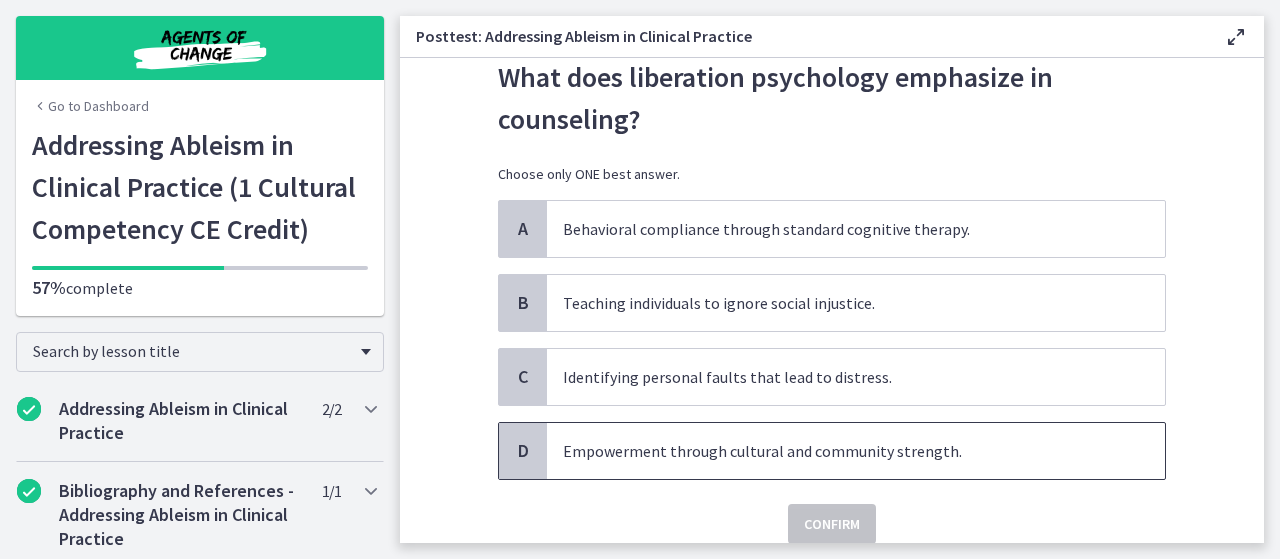 click on "Empowerment through cultural and community strength." at bounding box center [856, 451] 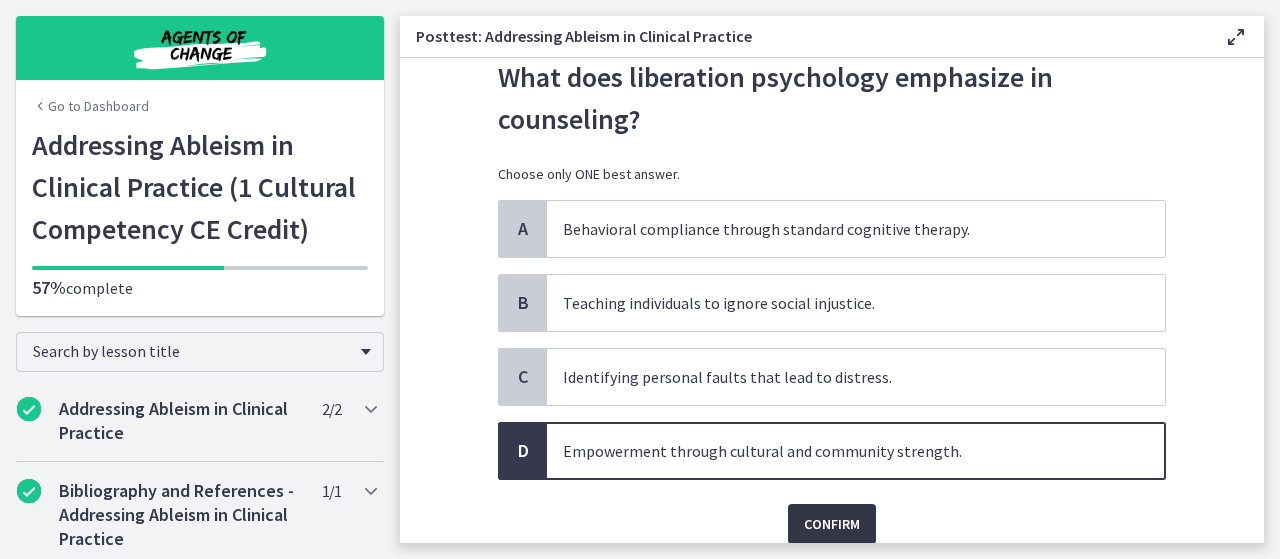 click on "Confirm" at bounding box center [832, 524] 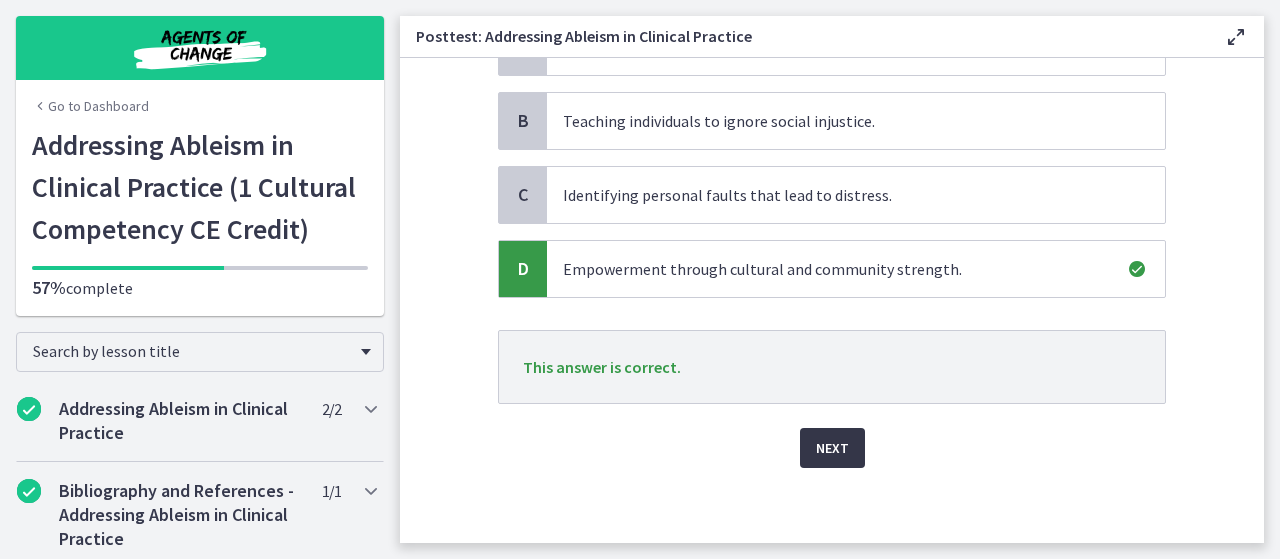 scroll, scrollTop: 249, scrollLeft: 0, axis: vertical 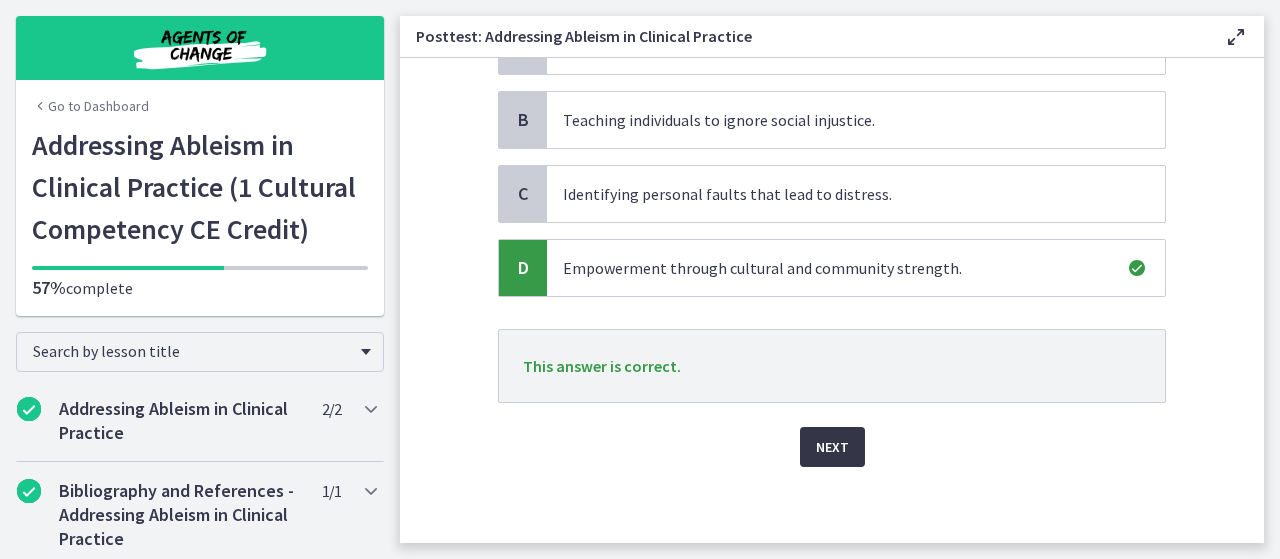 click on "Next" at bounding box center (832, 447) 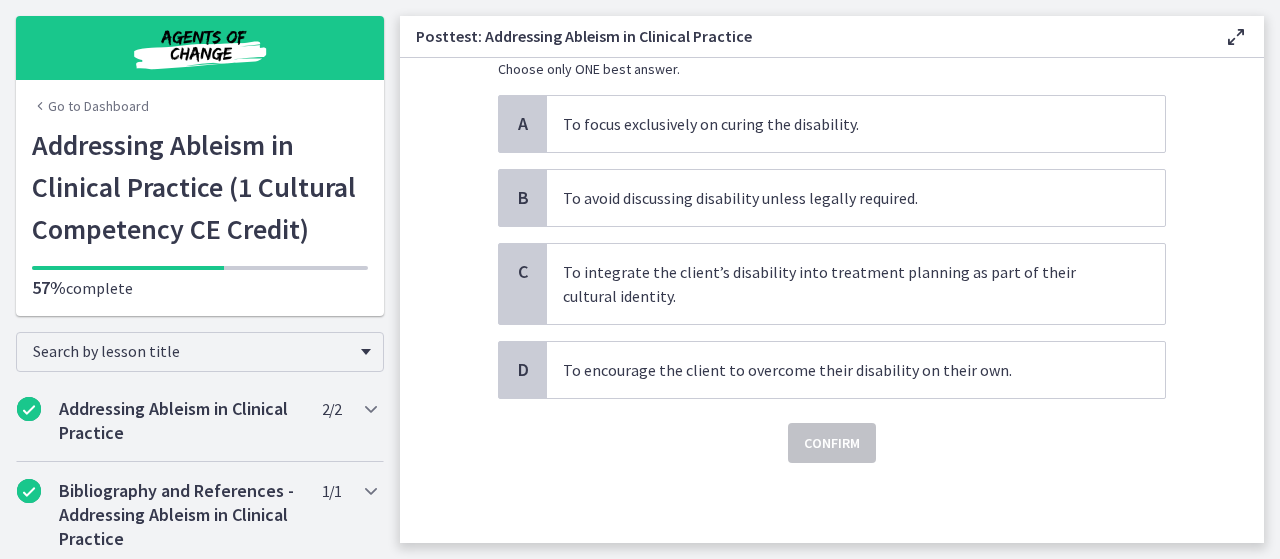 scroll, scrollTop: 0, scrollLeft: 0, axis: both 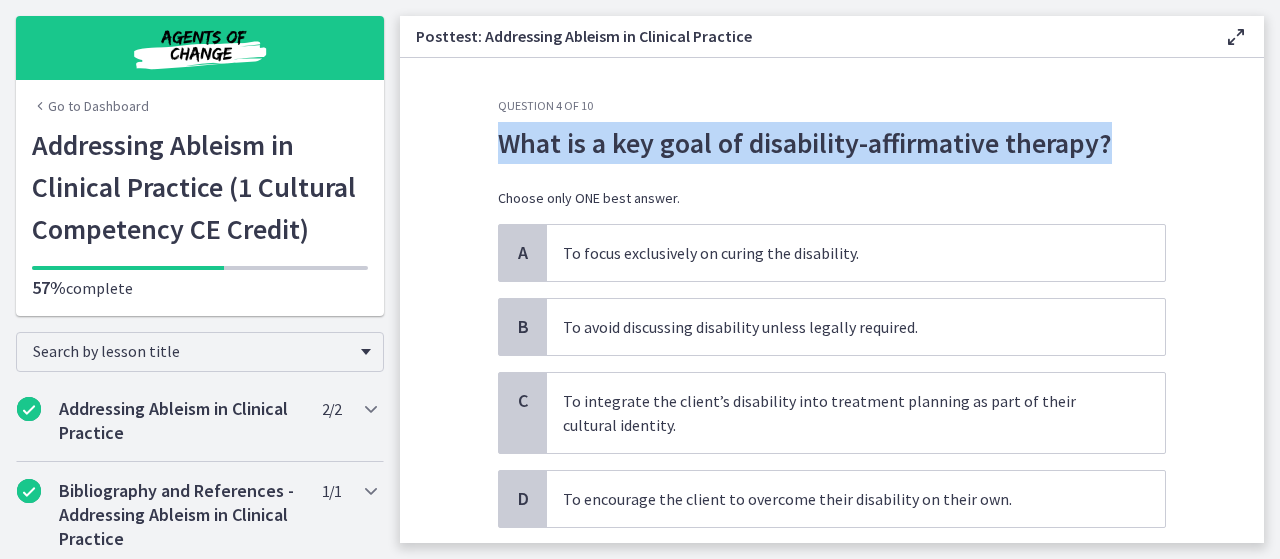 drag, startPoint x: 488, startPoint y: 142, endPoint x: 1111, endPoint y: 143, distance: 623.0008 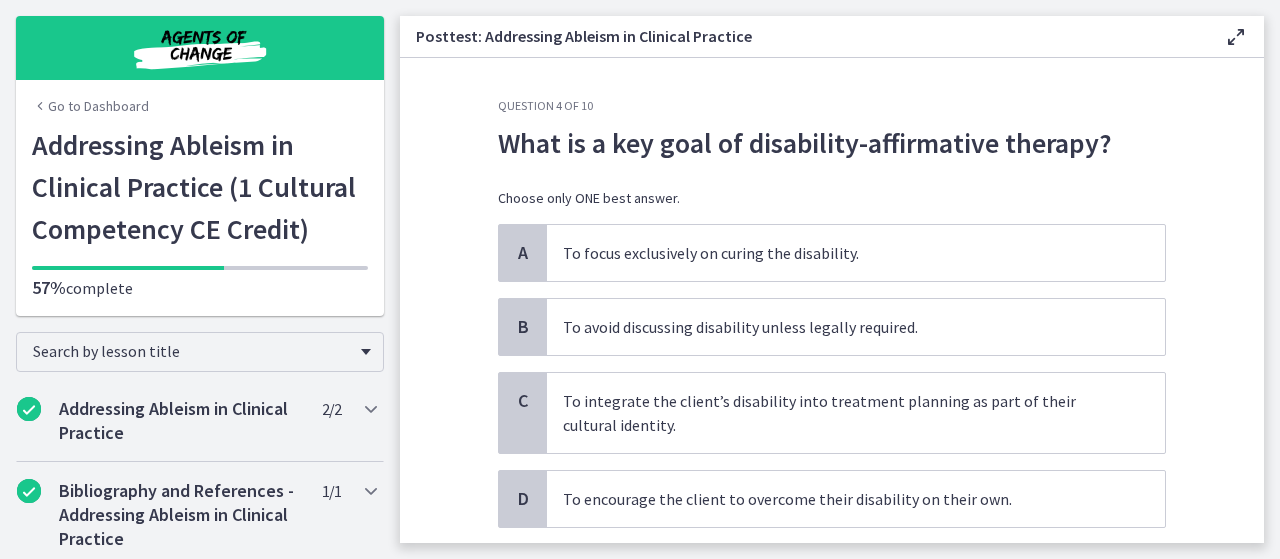 scroll, scrollTop: 66, scrollLeft: 0, axis: vertical 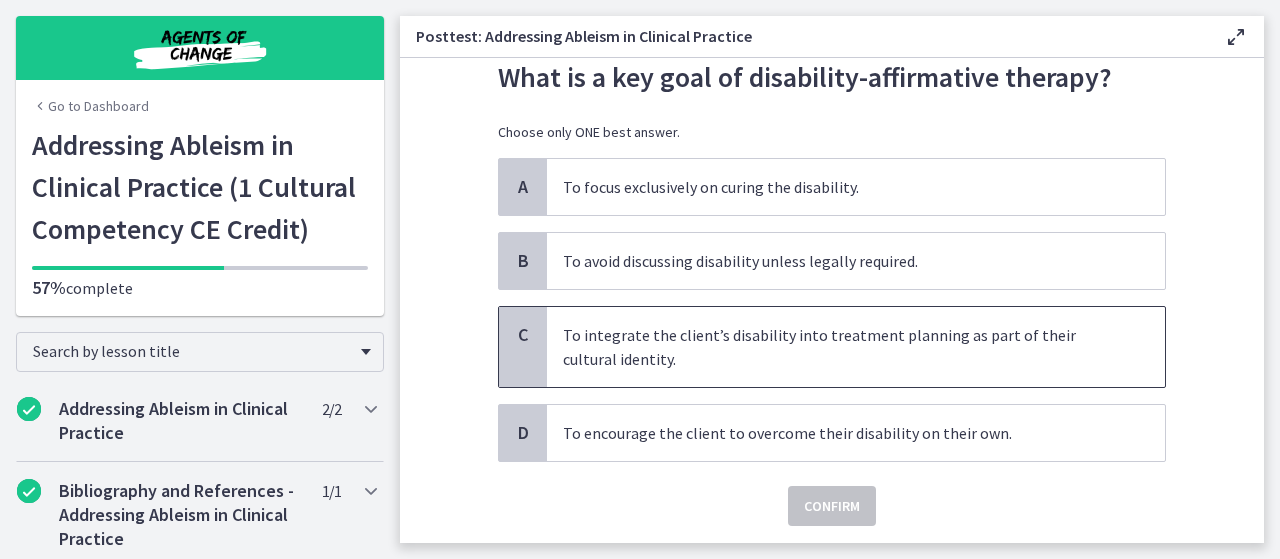 click on "To integrate the client’s disability into treatment planning as part of their cultural identity." at bounding box center [856, 347] 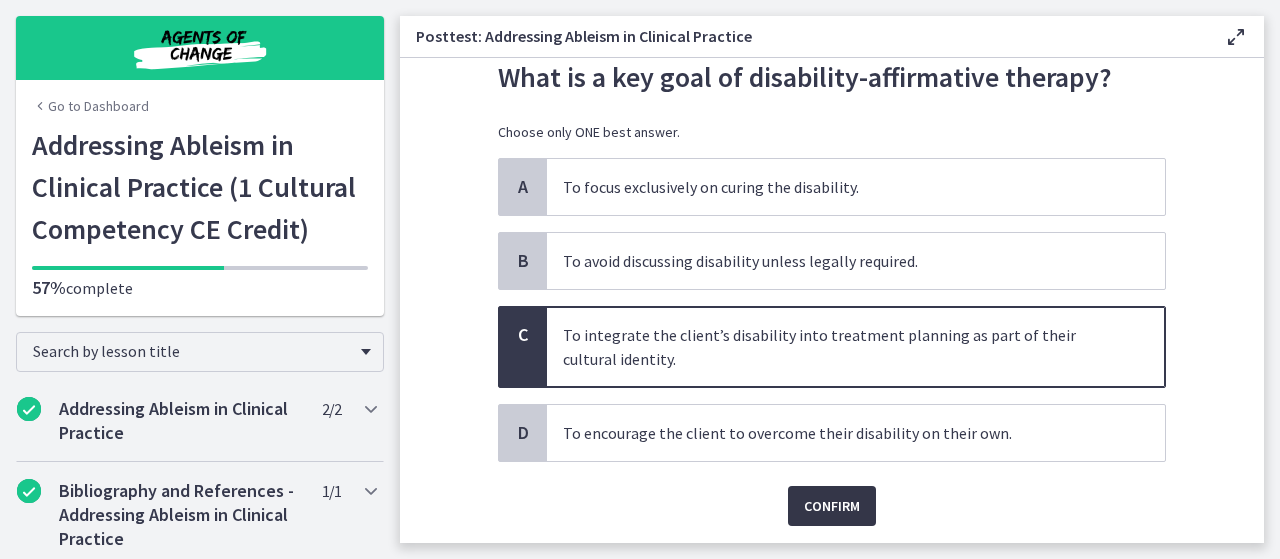 click on "Confirm" at bounding box center (832, 506) 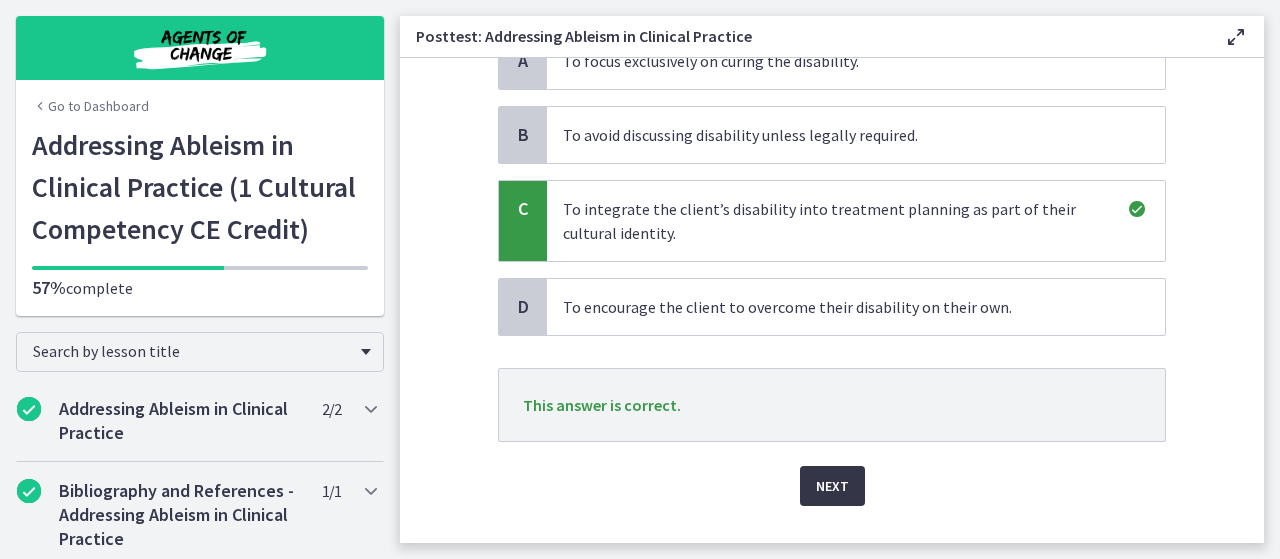 scroll, scrollTop: 200, scrollLeft: 0, axis: vertical 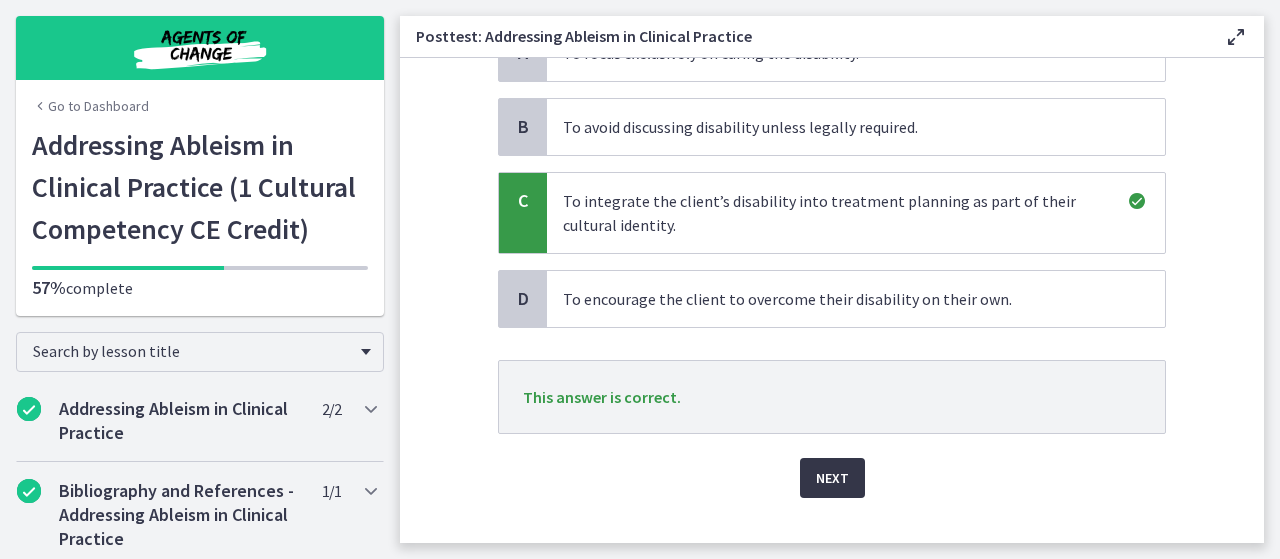 click on "Next" at bounding box center (832, 478) 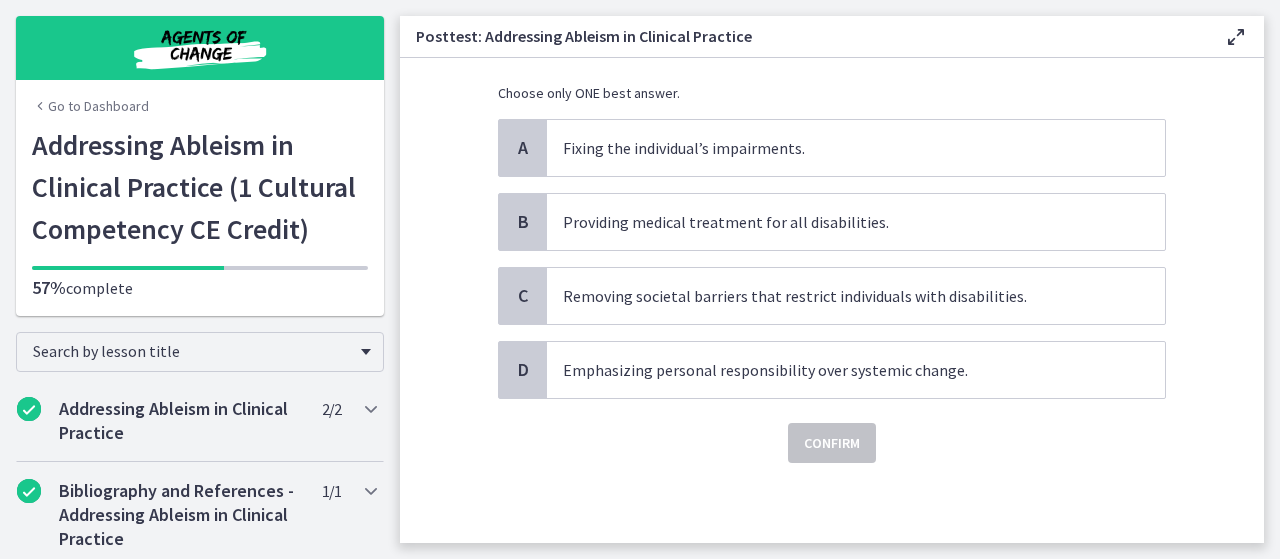 scroll, scrollTop: 0, scrollLeft: 0, axis: both 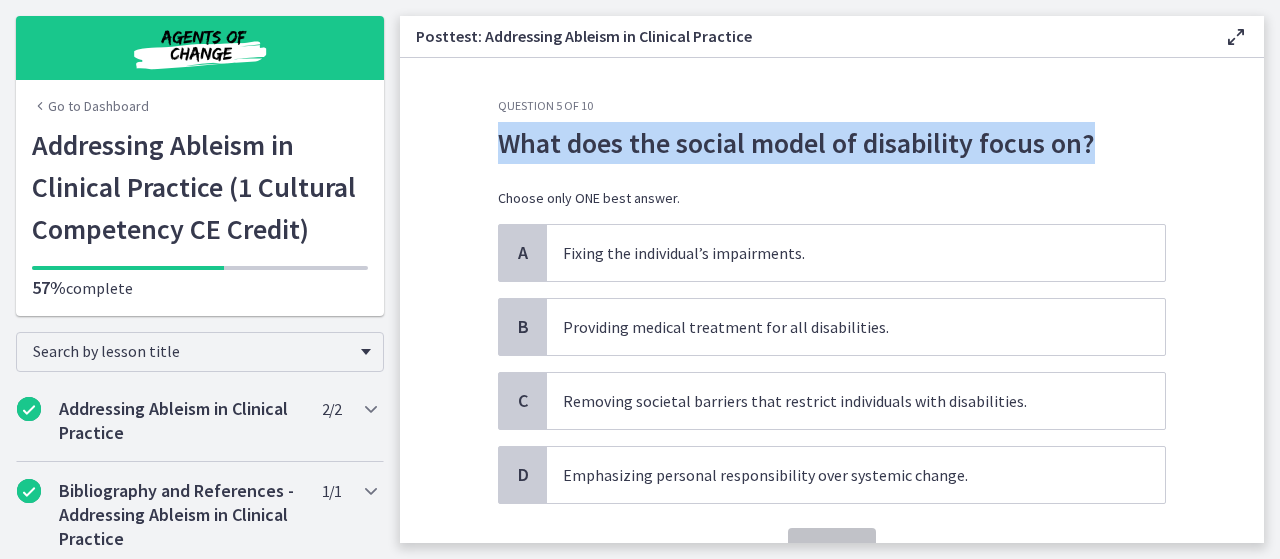 drag, startPoint x: 492, startPoint y: 135, endPoint x: 1088, endPoint y: 142, distance: 596.0411 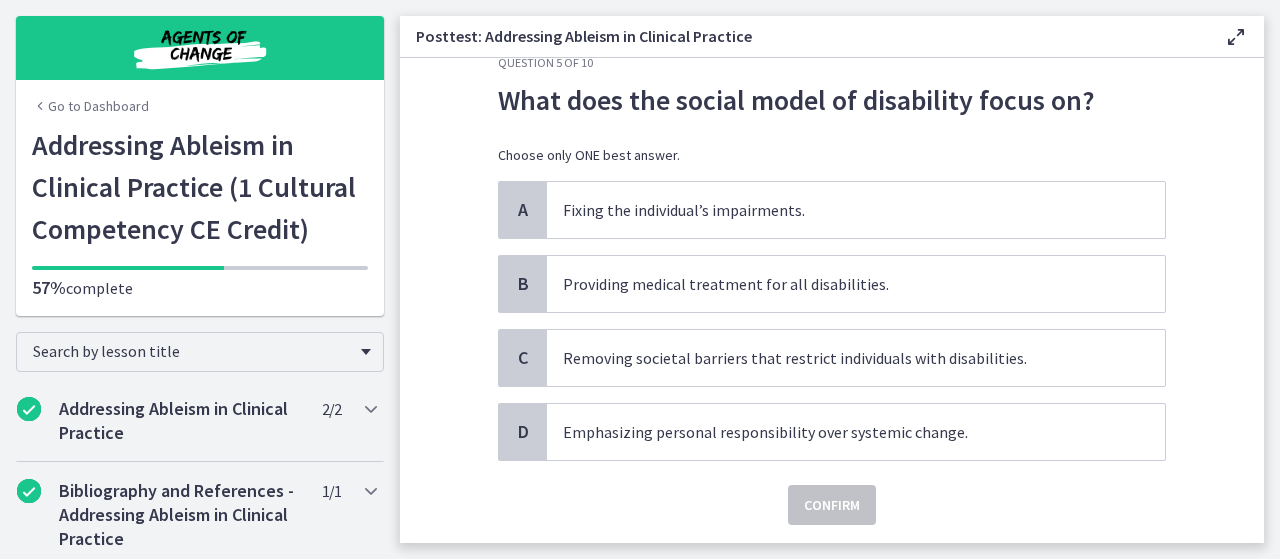scroll, scrollTop: 66, scrollLeft: 0, axis: vertical 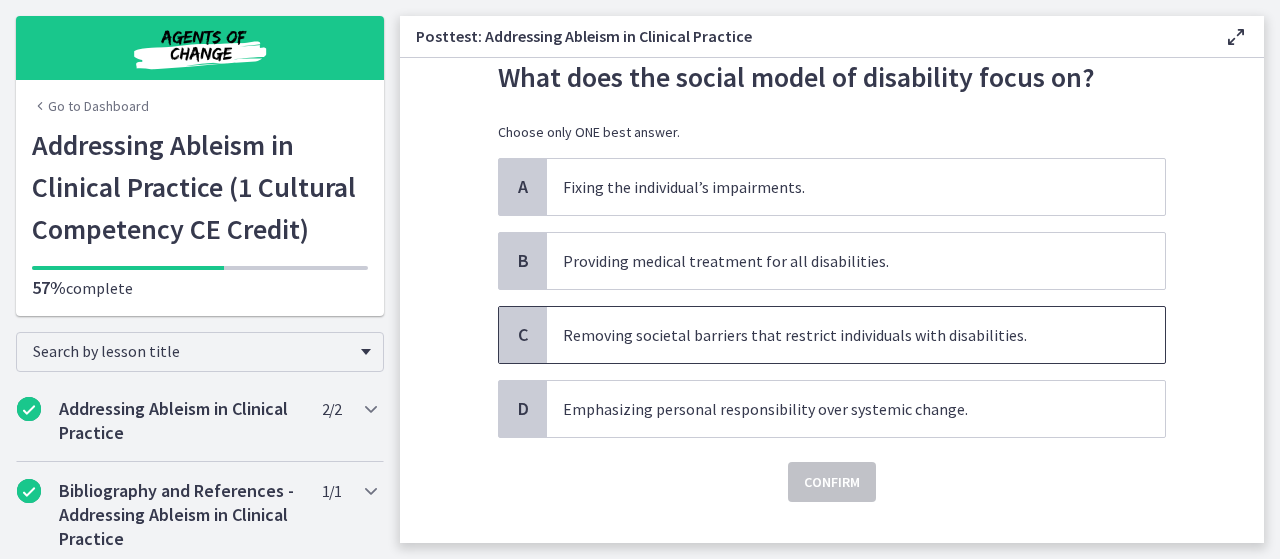 click on "Removing societal barriers that restrict individuals with disabilities." at bounding box center [856, 335] 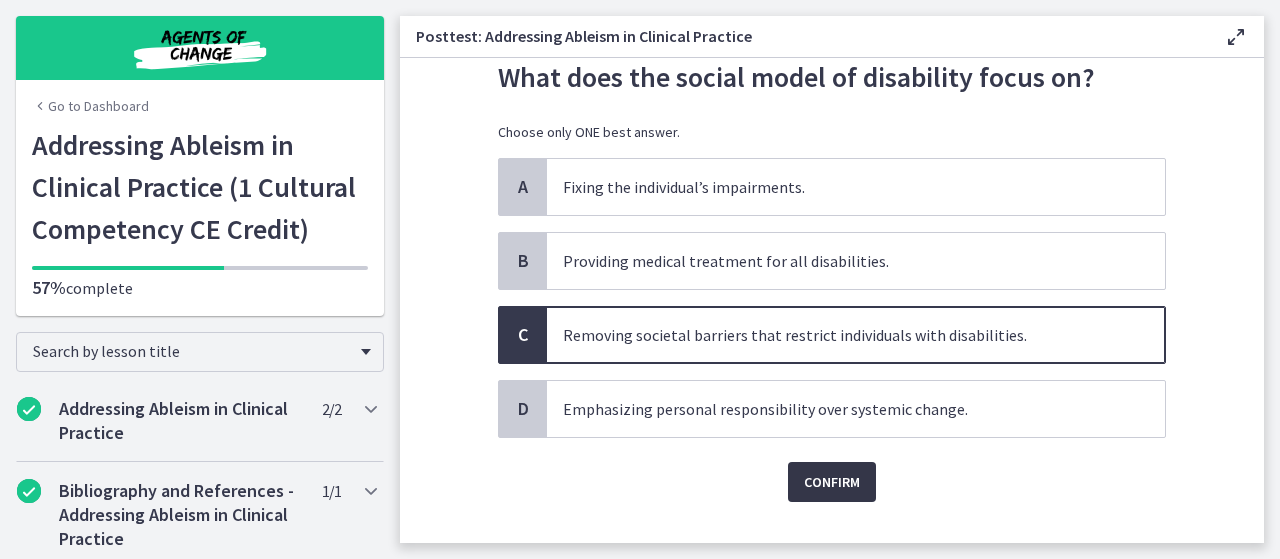 click on "Confirm" at bounding box center (832, 482) 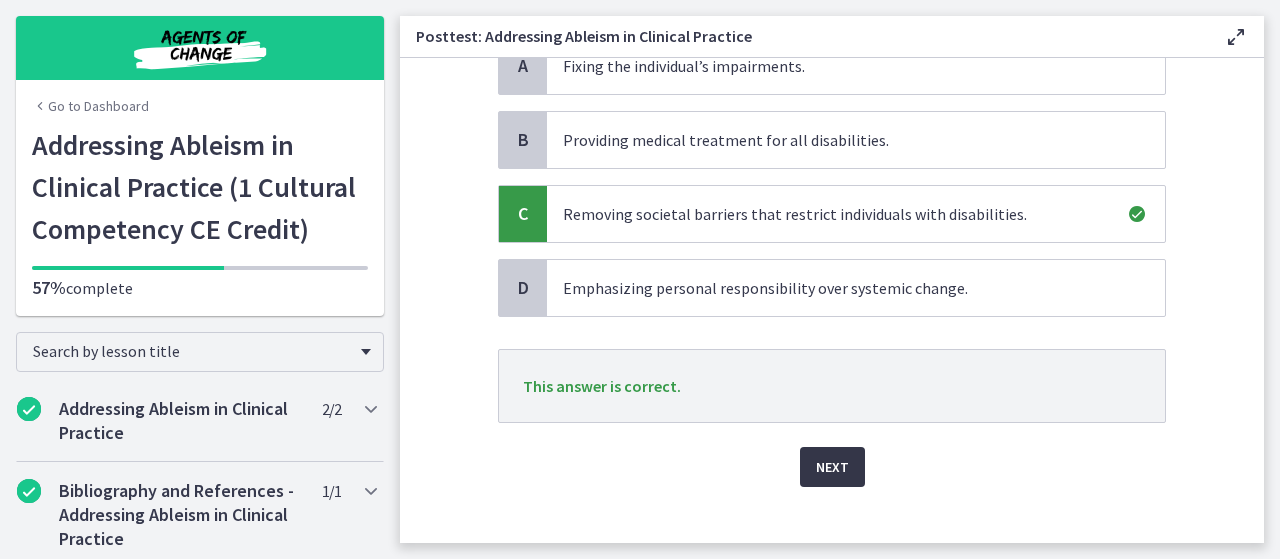 scroll, scrollTop: 200, scrollLeft: 0, axis: vertical 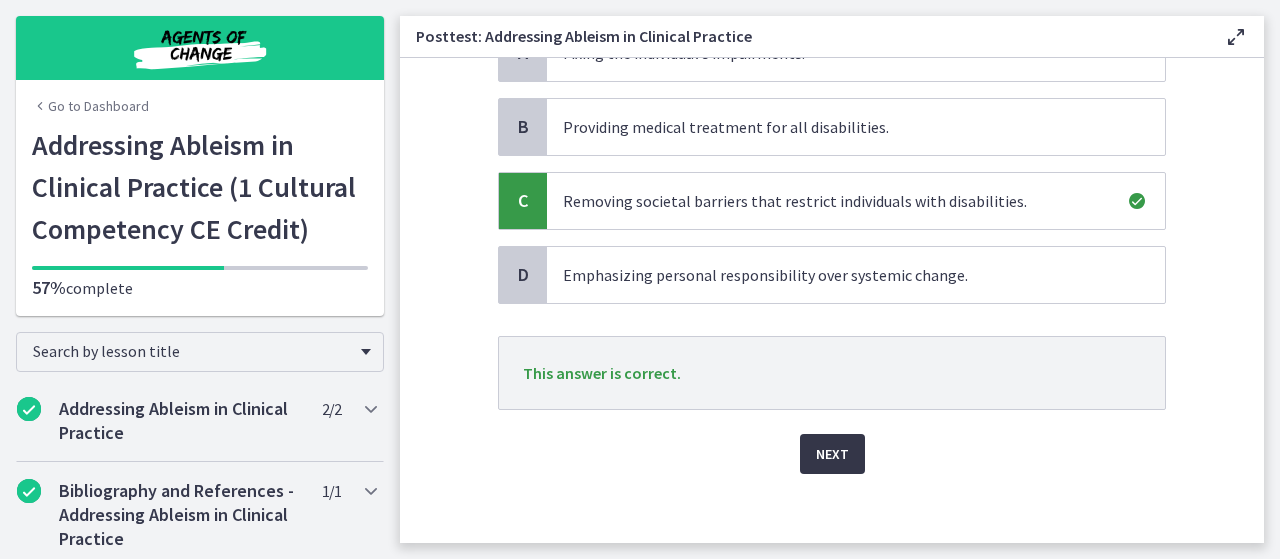 click on "Next" at bounding box center [832, 454] 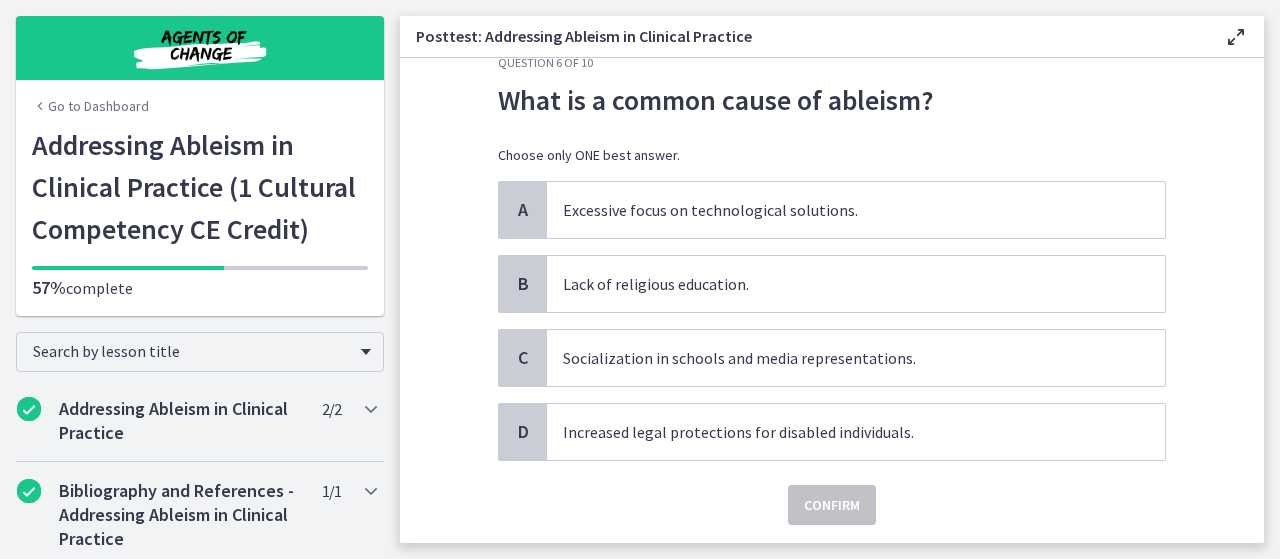 scroll, scrollTop: 66, scrollLeft: 0, axis: vertical 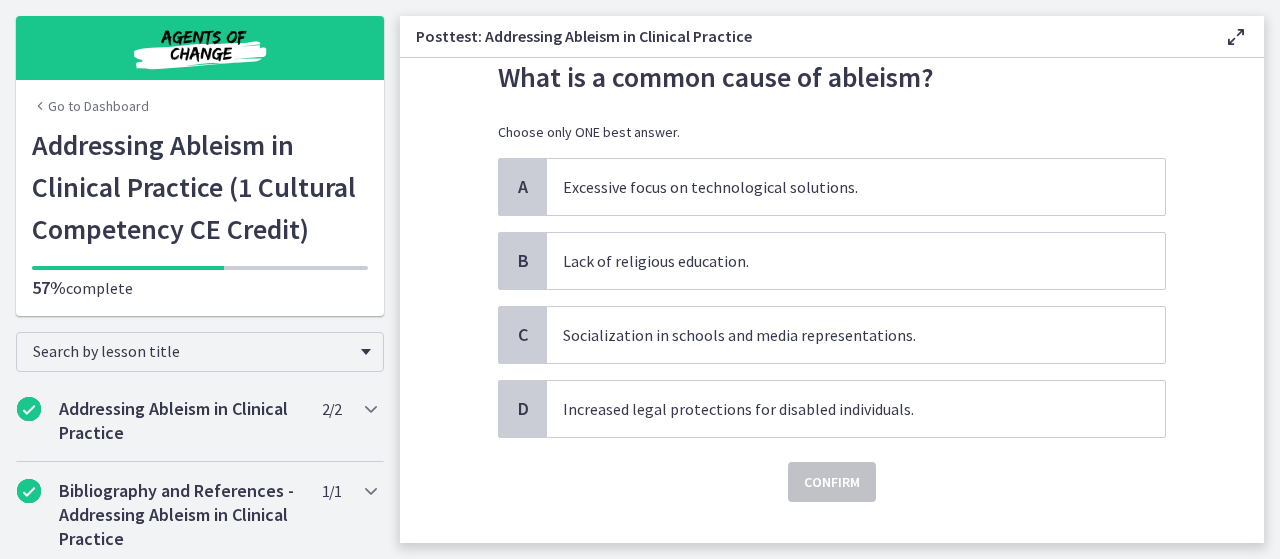 click on "What is a common cause of ableism?" at bounding box center [832, 77] 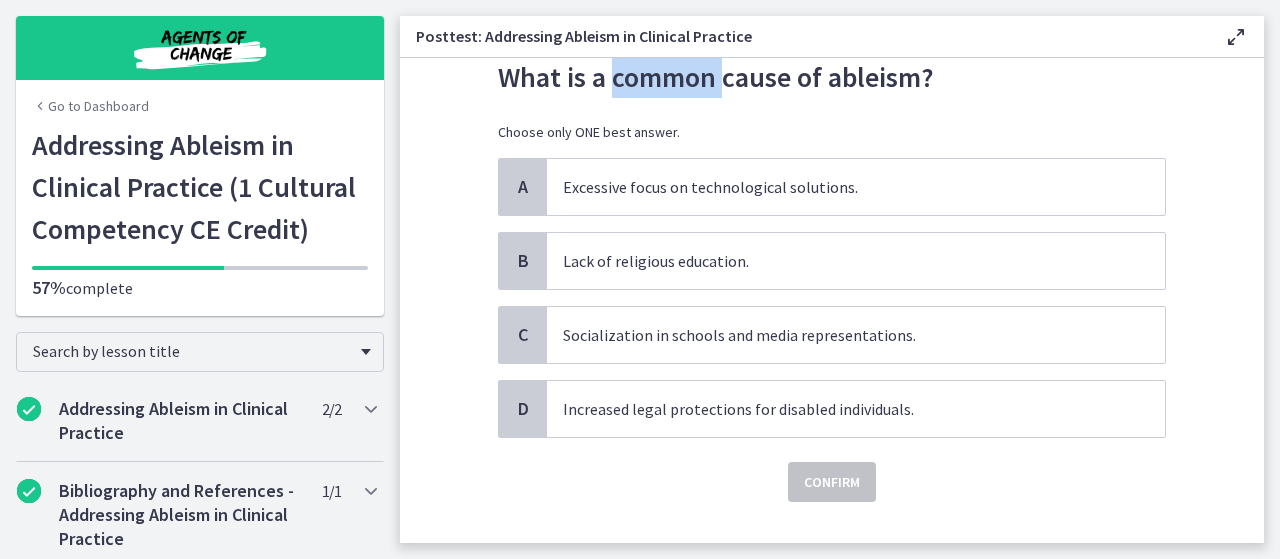 click on "What is a common cause of ableism?" at bounding box center [832, 77] 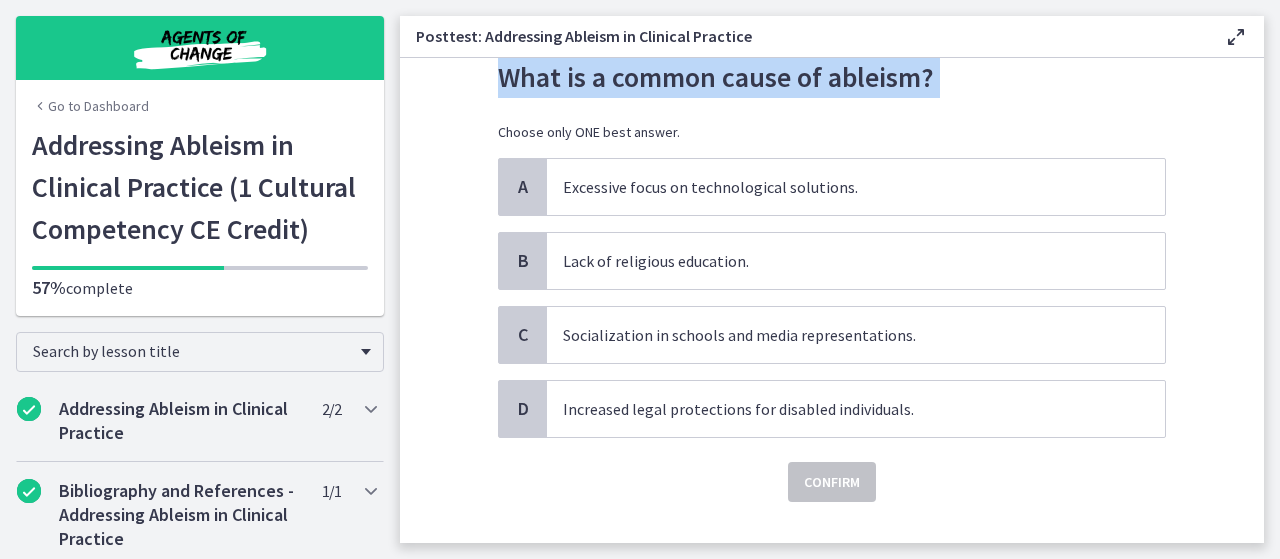 click on "What is a common cause of ableism?" at bounding box center (832, 77) 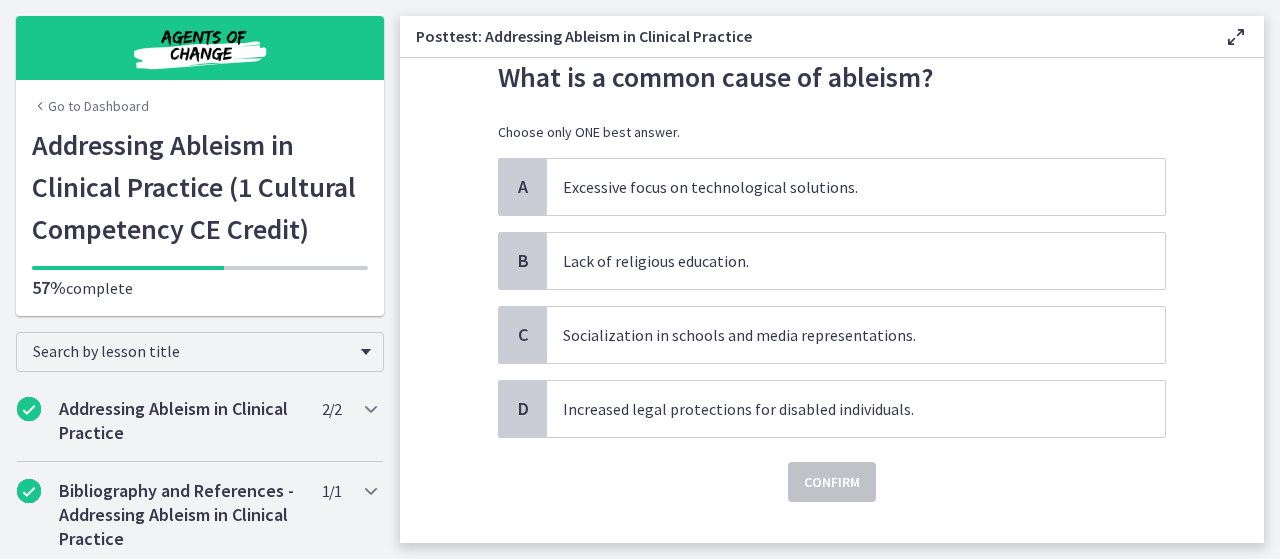click on "What is a common cause of ableism?
Choose only ONE best answer." at bounding box center [832, 107] 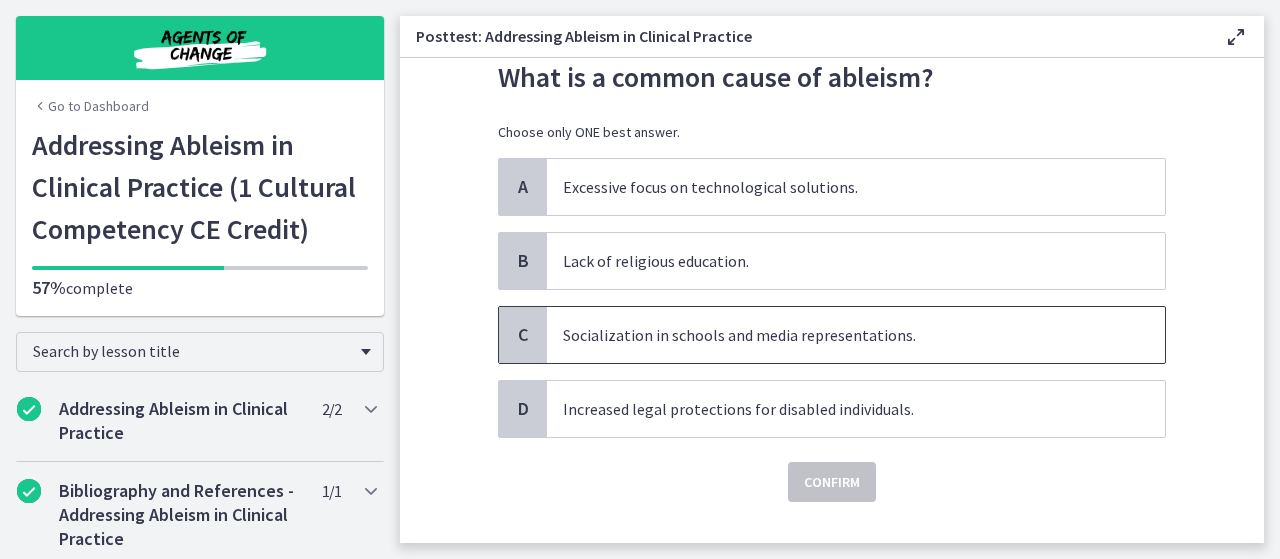 click on "Socialization in schools and media representations." at bounding box center [856, 335] 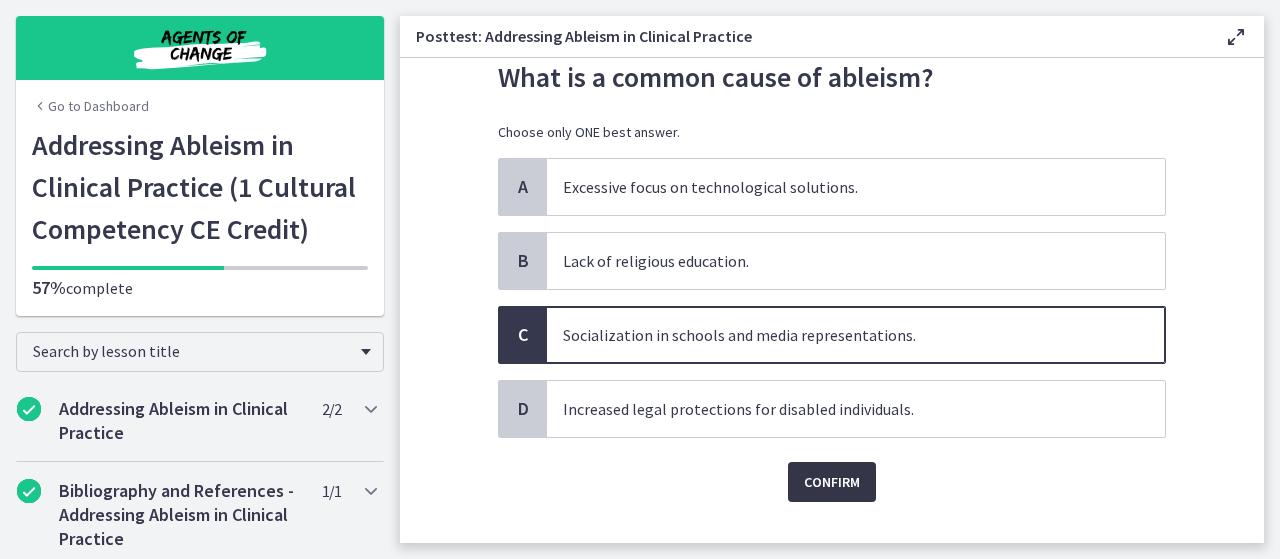 click on "Confirm" at bounding box center [832, 482] 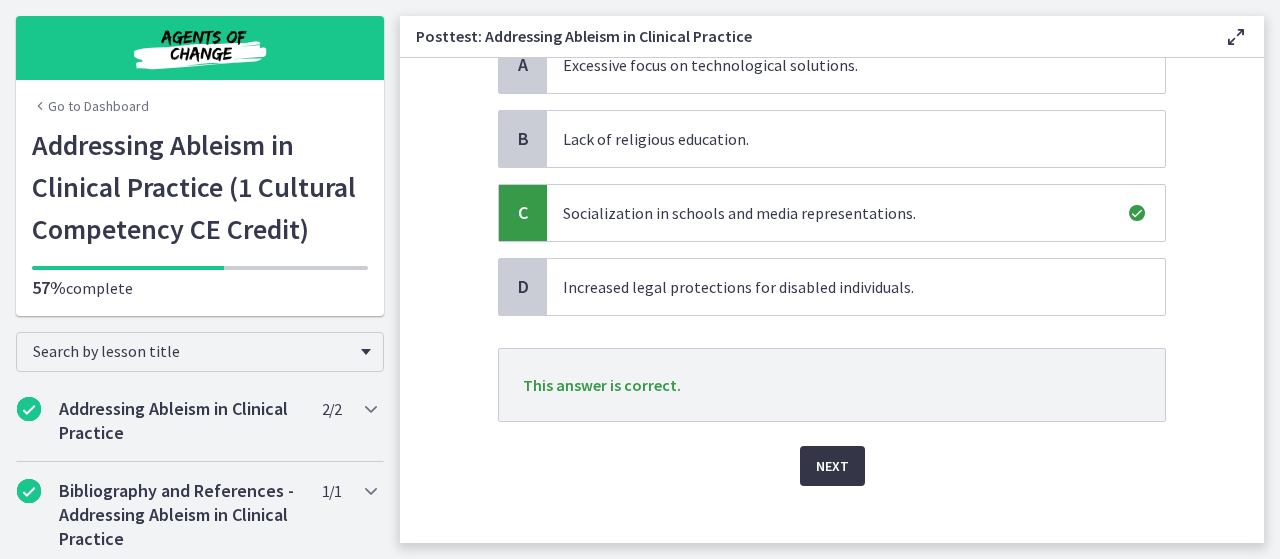 scroll, scrollTop: 200, scrollLeft: 0, axis: vertical 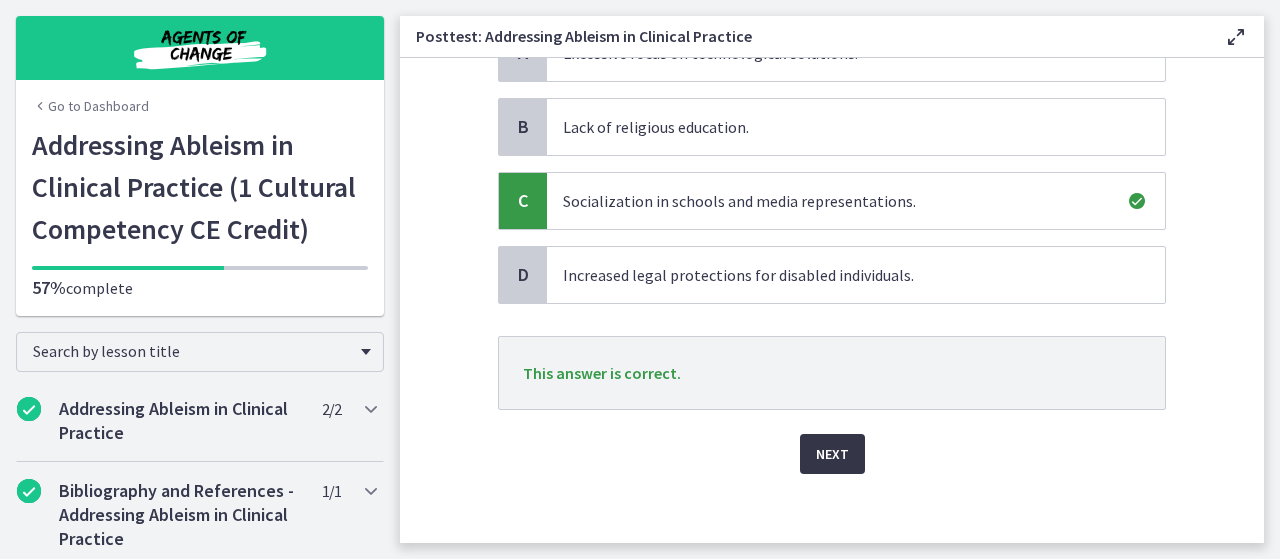 click on "Next" at bounding box center (832, 454) 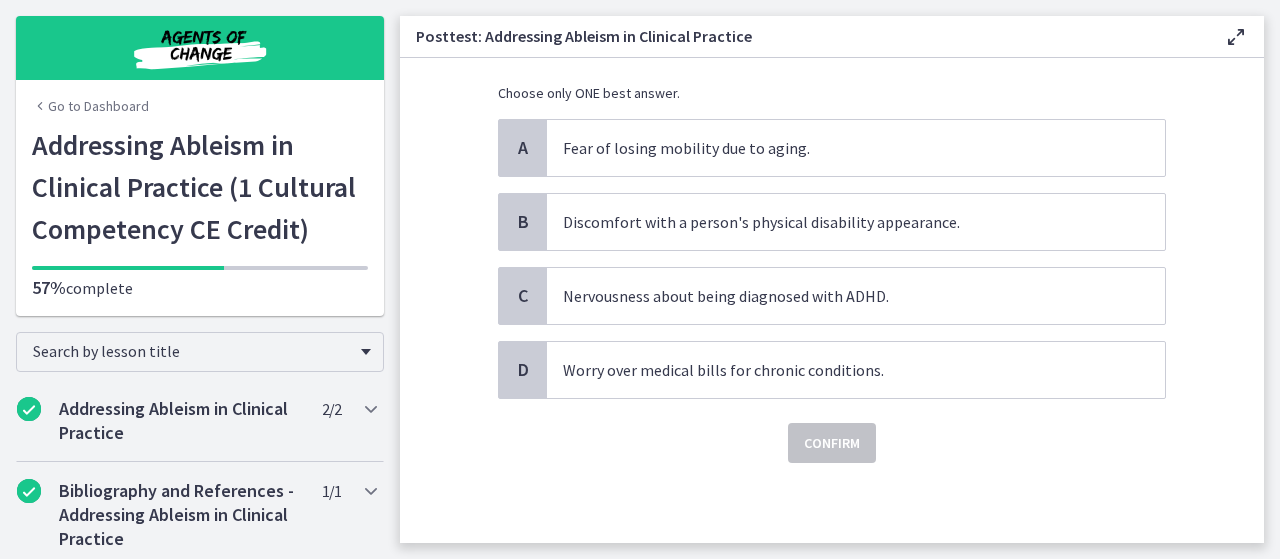 scroll, scrollTop: 0, scrollLeft: 0, axis: both 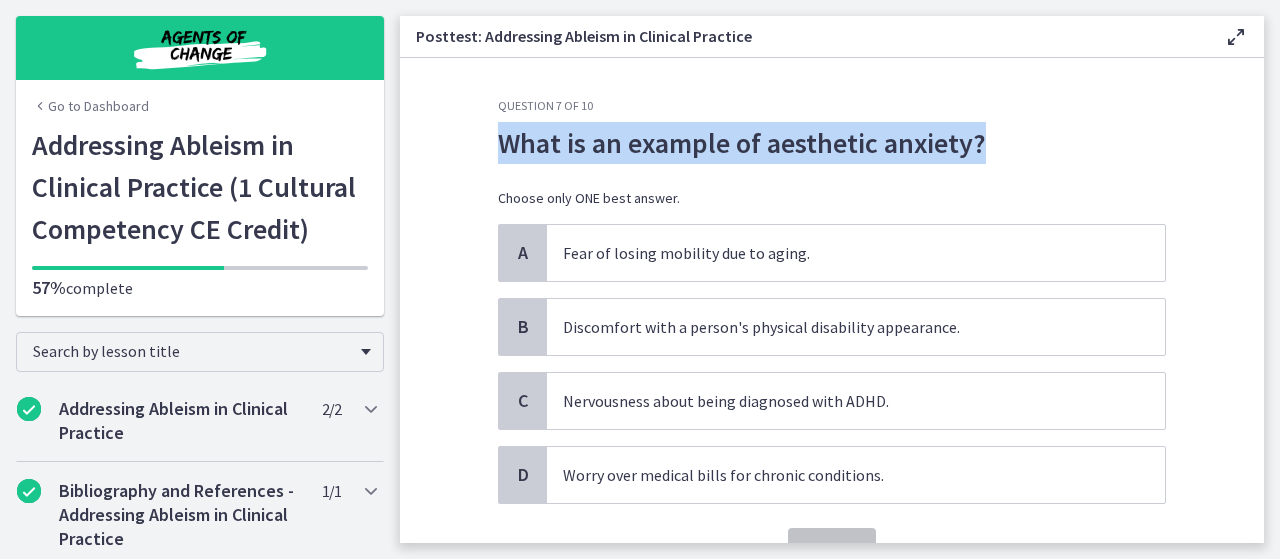 drag, startPoint x: 963, startPoint y: 145, endPoint x: 493, endPoint y: 154, distance: 470.08615 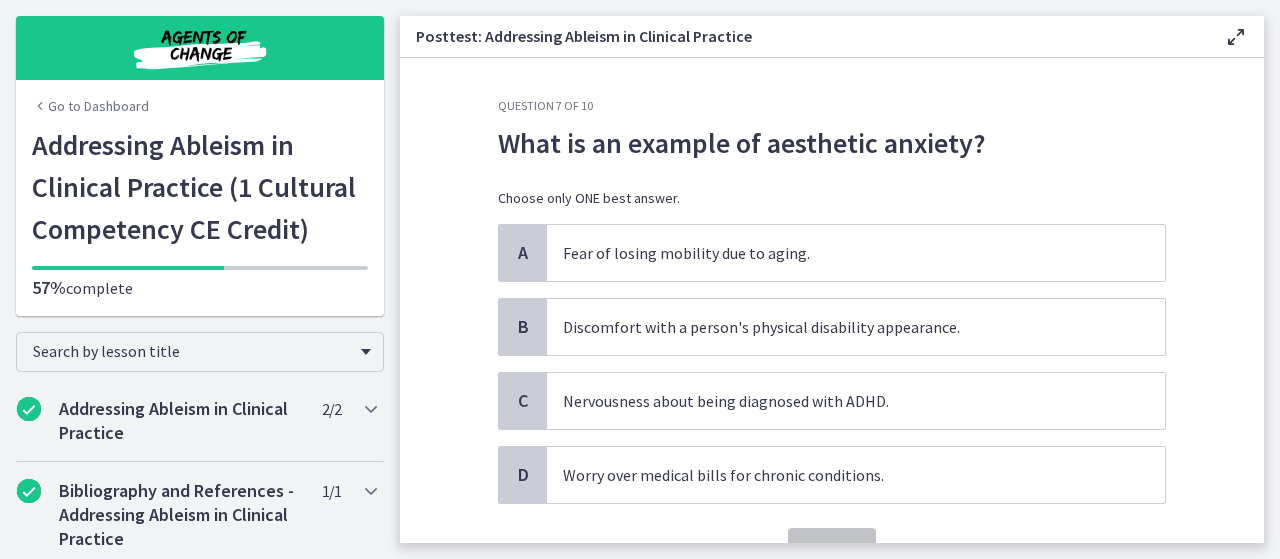 click on "What is an example of aesthetic anxiety?
Choose only ONE best answer." at bounding box center [832, 173] 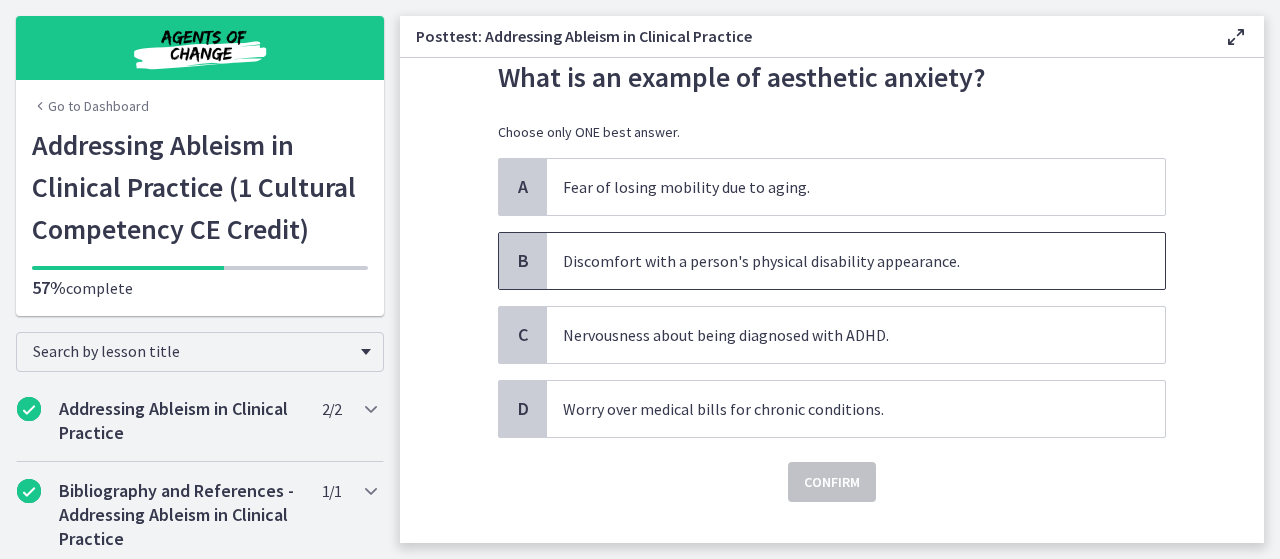 click on "Discomfort with a person's physical disability appearance." at bounding box center [856, 261] 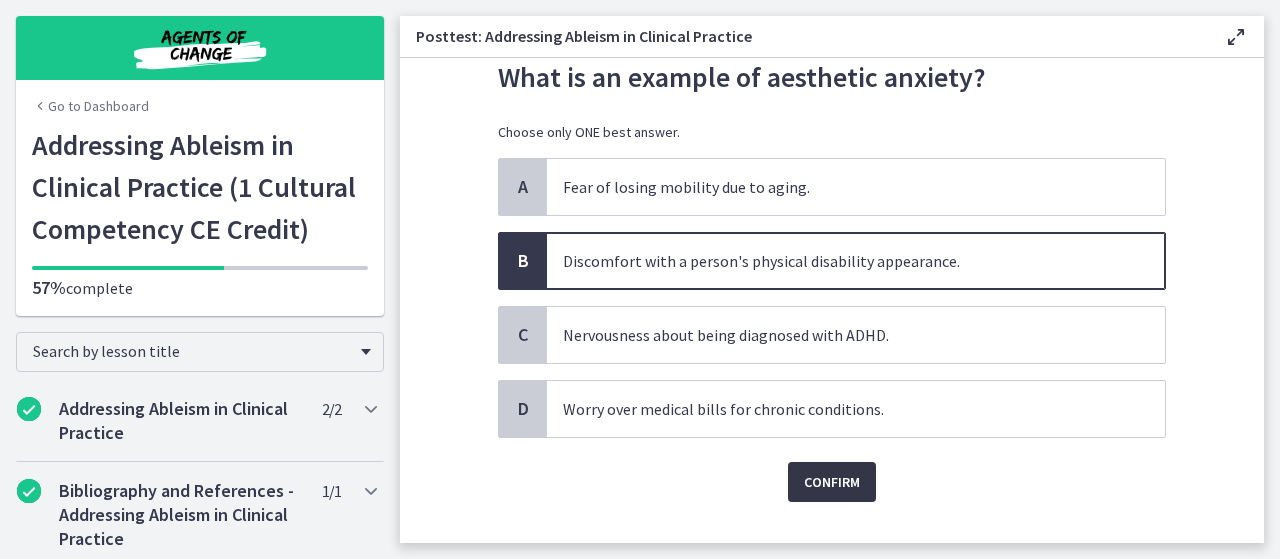 click on "Confirm" at bounding box center [832, 482] 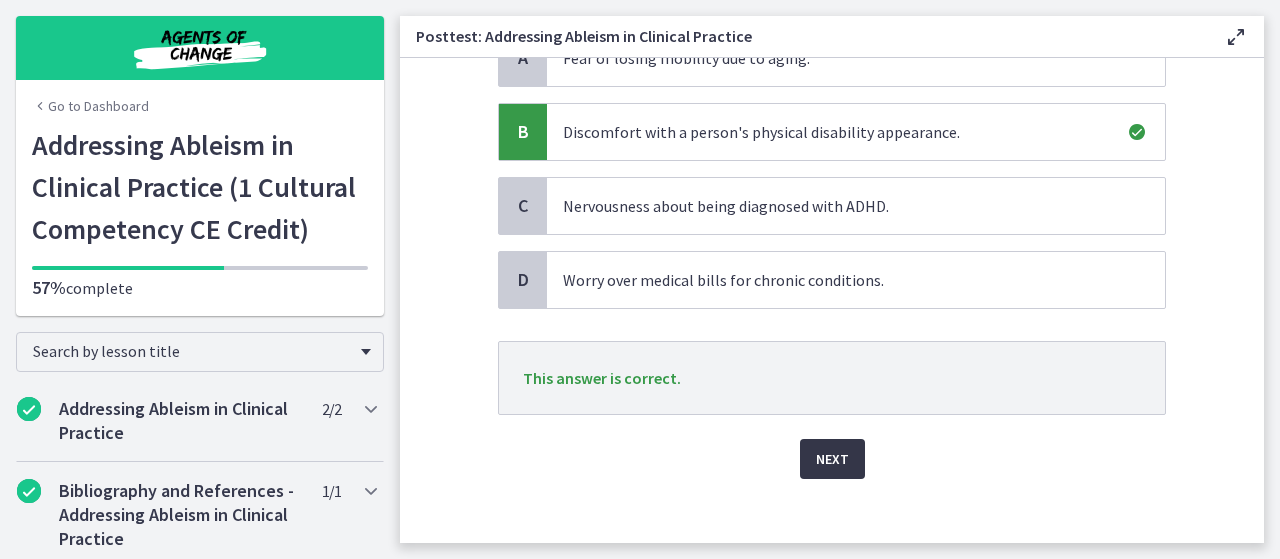 scroll, scrollTop: 200, scrollLeft: 0, axis: vertical 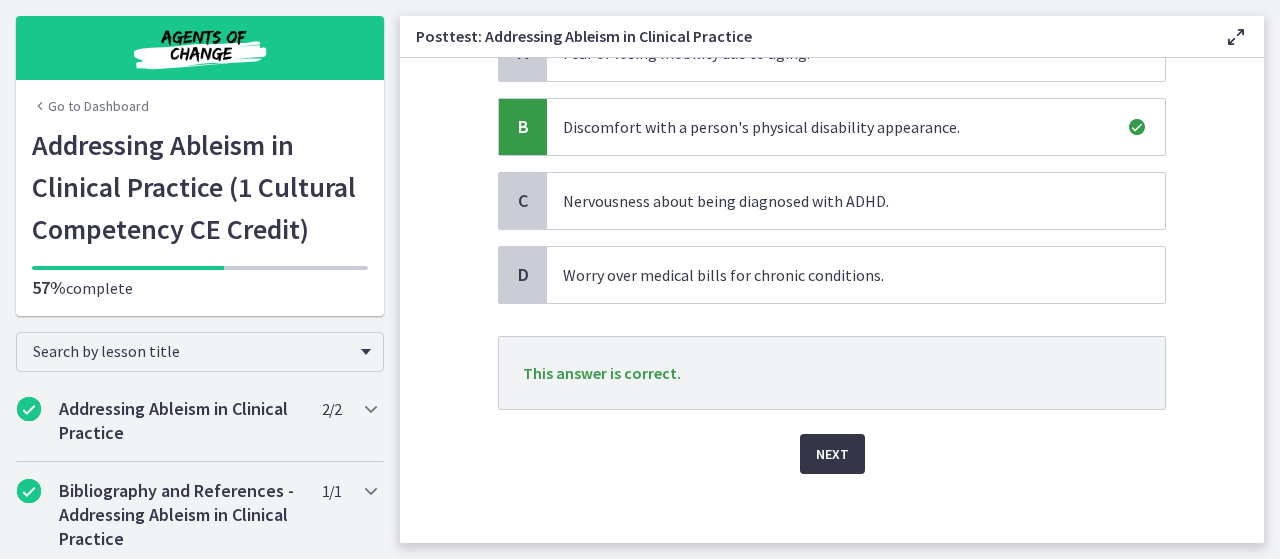 click on "Next" at bounding box center [832, 454] 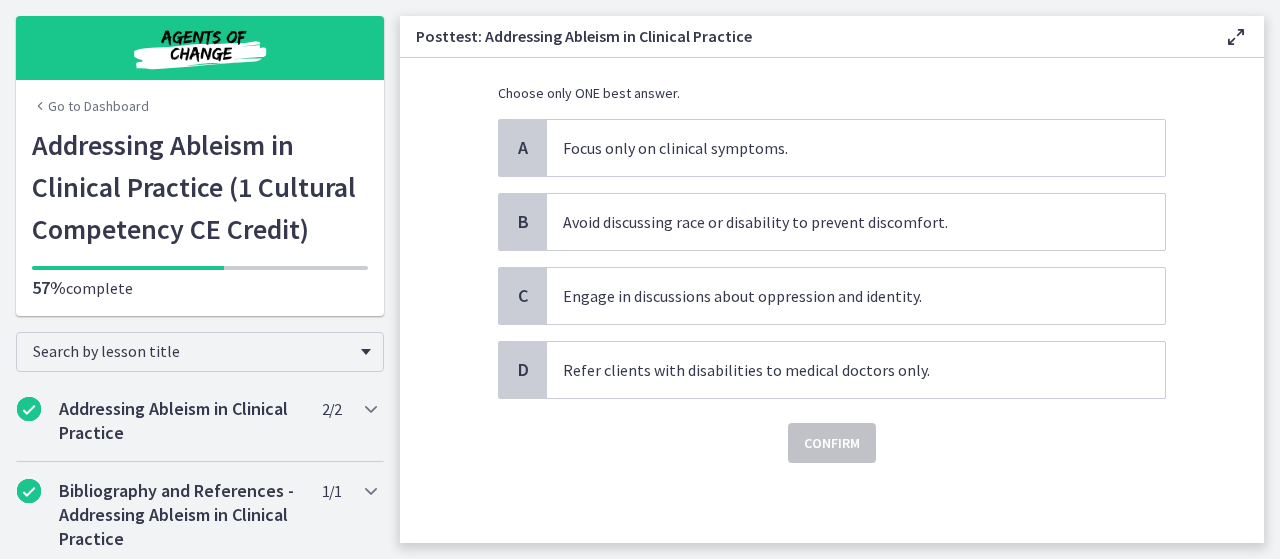 scroll, scrollTop: 0, scrollLeft: 0, axis: both 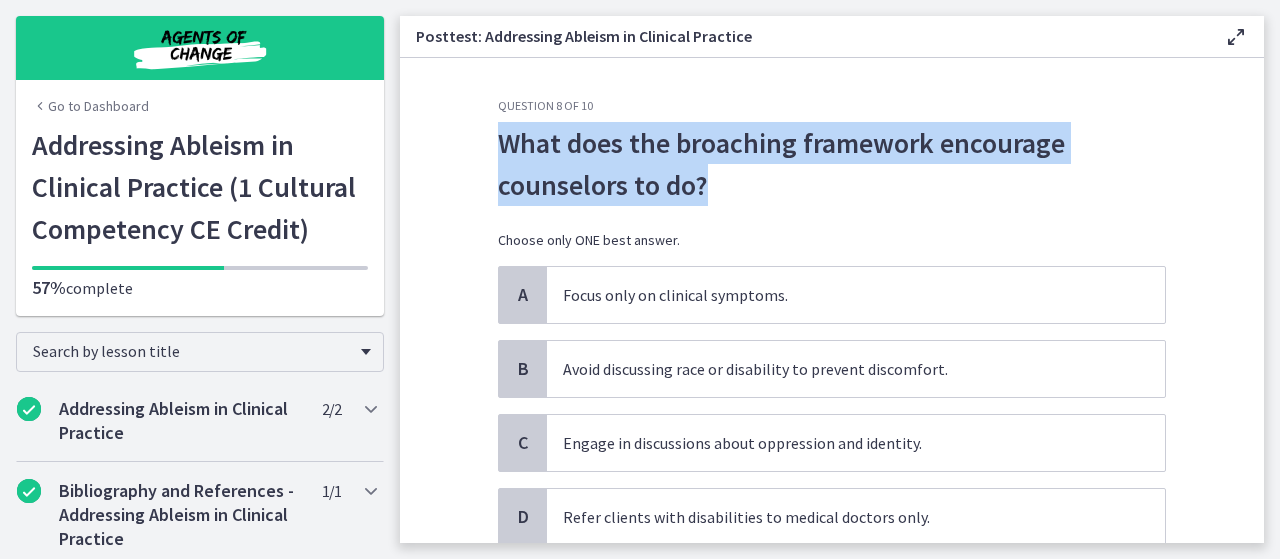 drag, startPoint x: 718, startPoint y: 183, endPoint x: 486, endPoint y: 143, distance: 235.42302 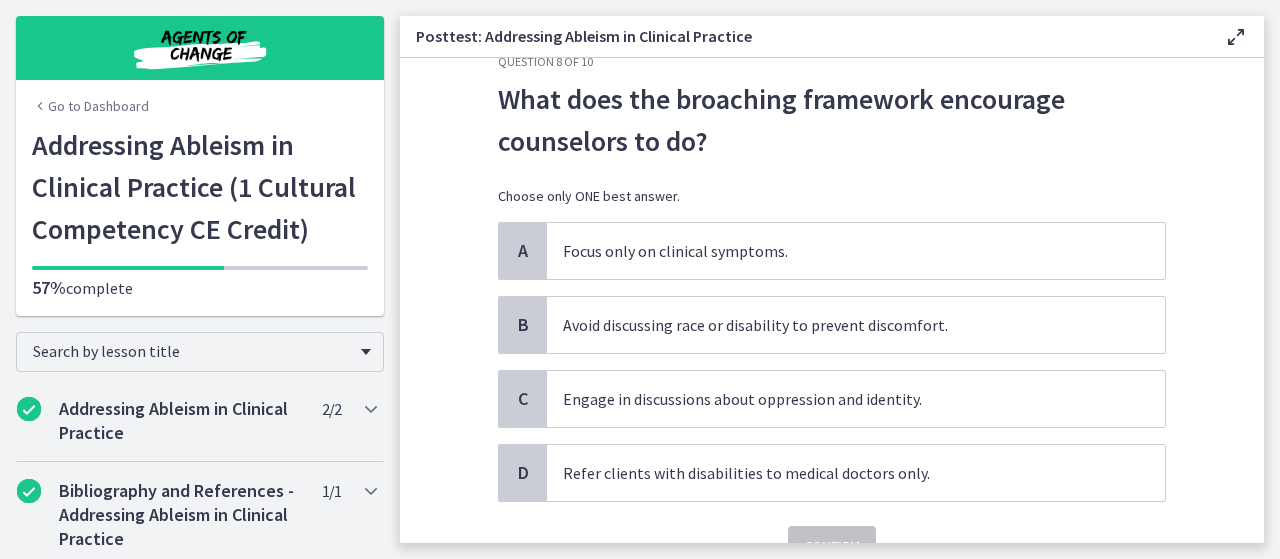 scroll, scrollTop: 66, scrollLeft: 0, axis: vertical 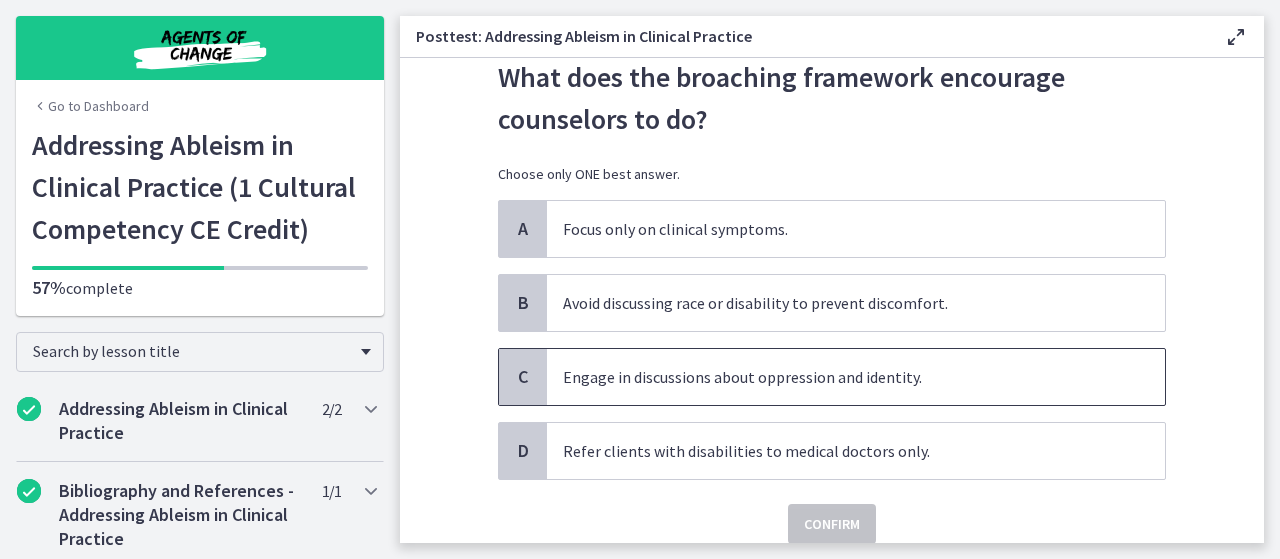 click on "Engage in discussions about oppression and identity." at bounding box center (856, 377) 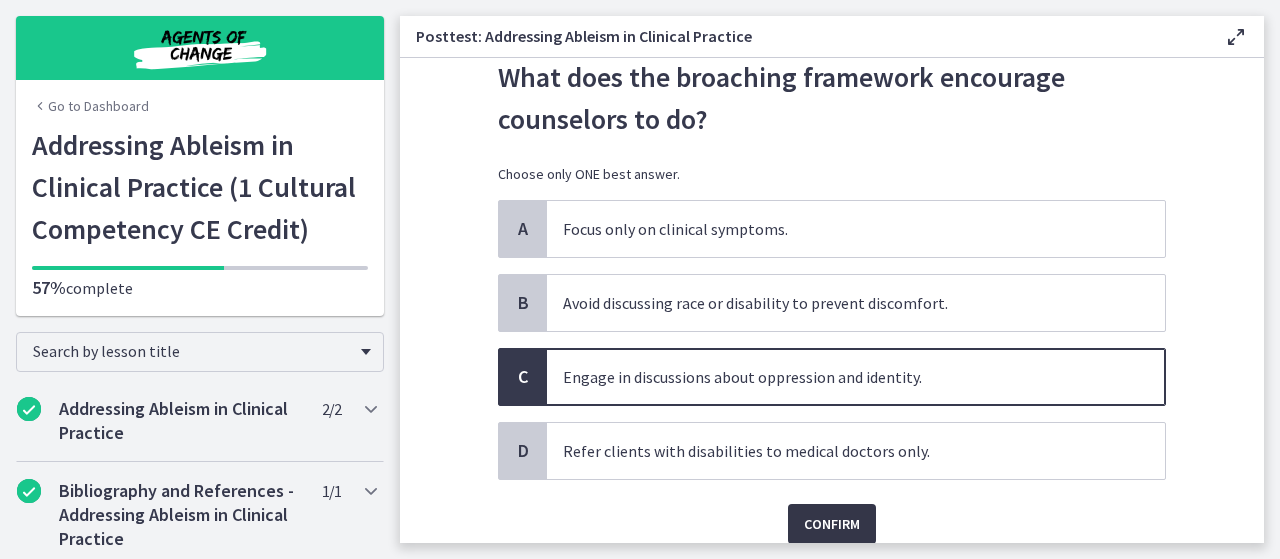 click on "Confirm" at bounding box center (832, 524) 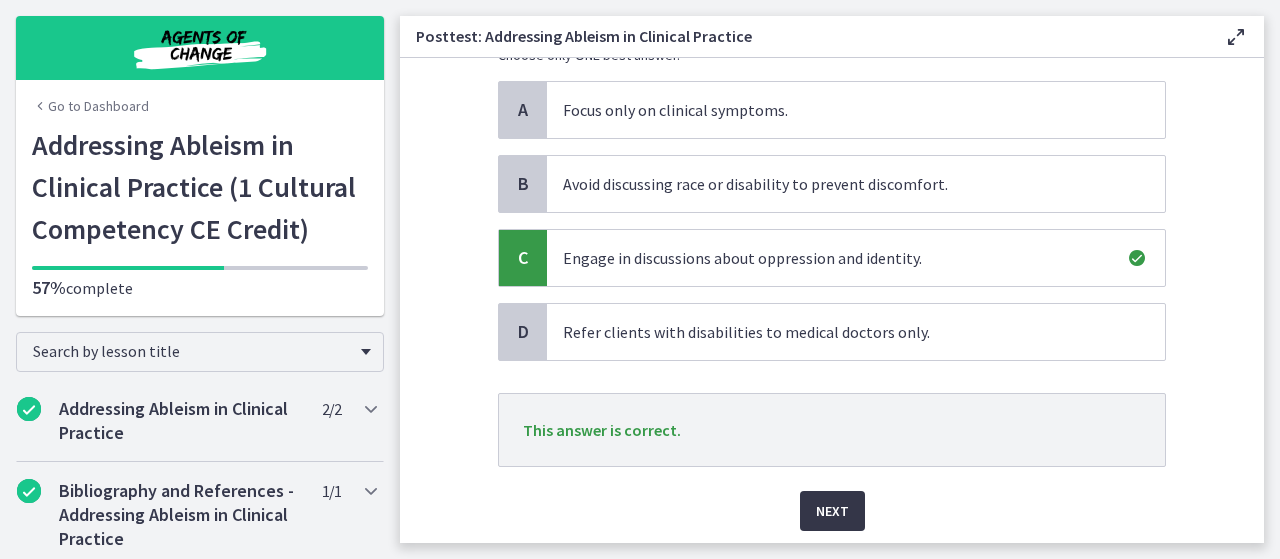 scroll, scrollTop: 249, scrollLeft: 0, axis: vertical 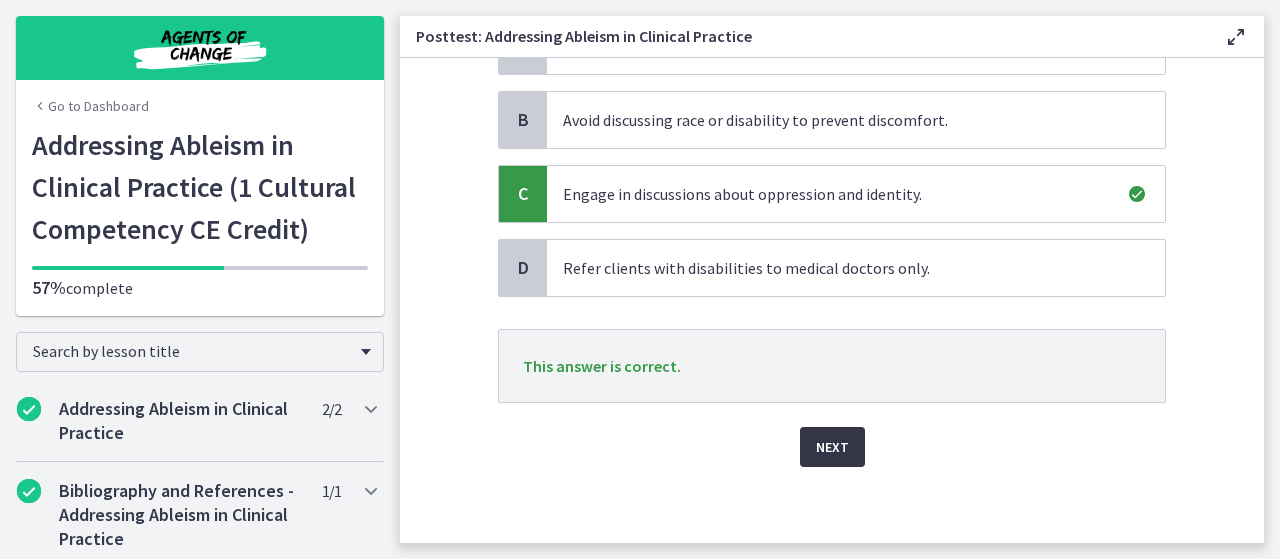 click on "Next" at bounding box center [832, 447] 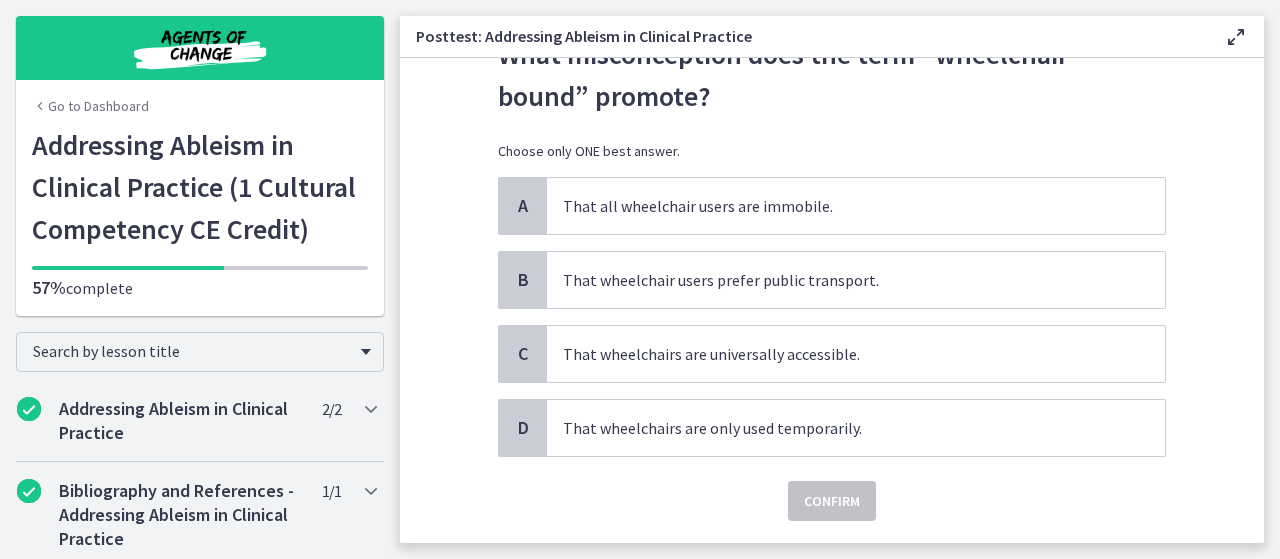 scroll, scrollTop: 133, scrollLeft: 0, axis: vertical 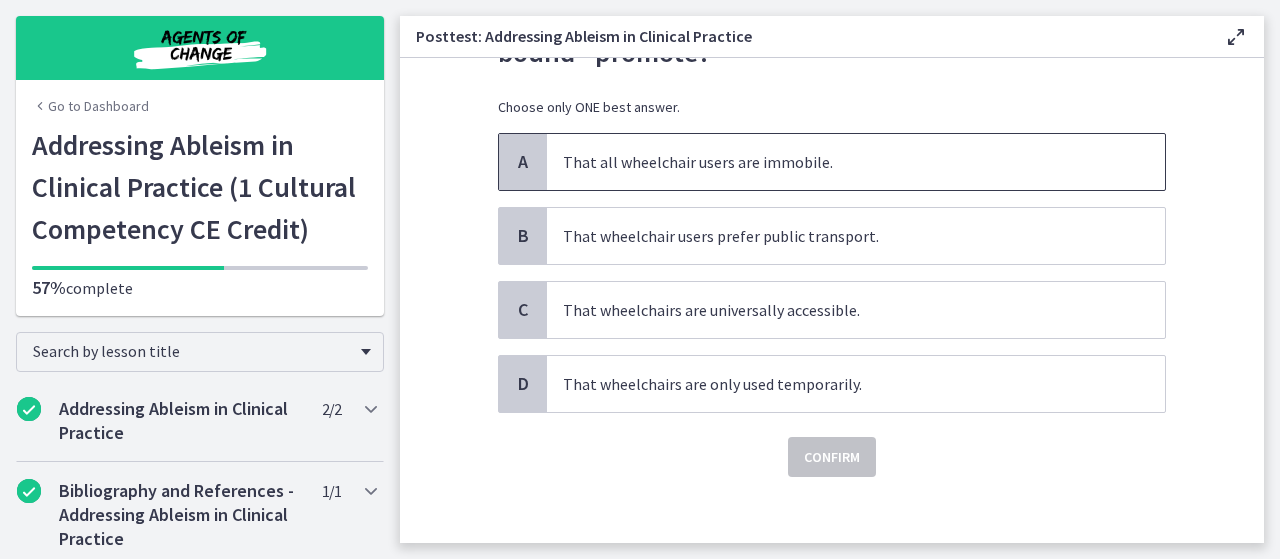 click on "That all wheelchair users are immobile." at bounding box center [856, 162] 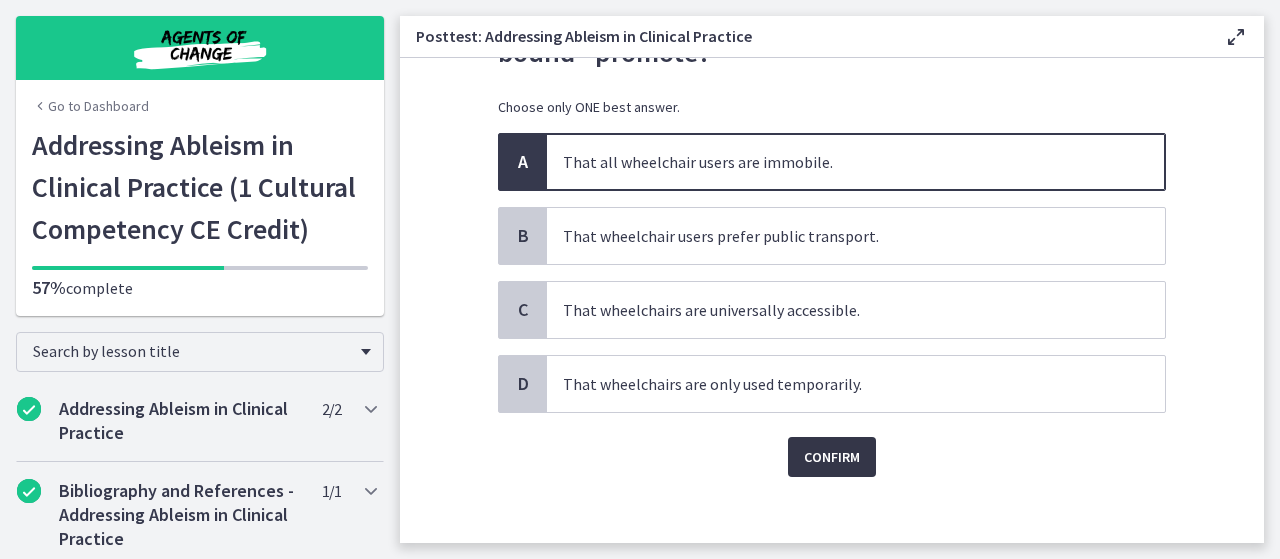click on "Confirm" at bounding box center [832, 457] 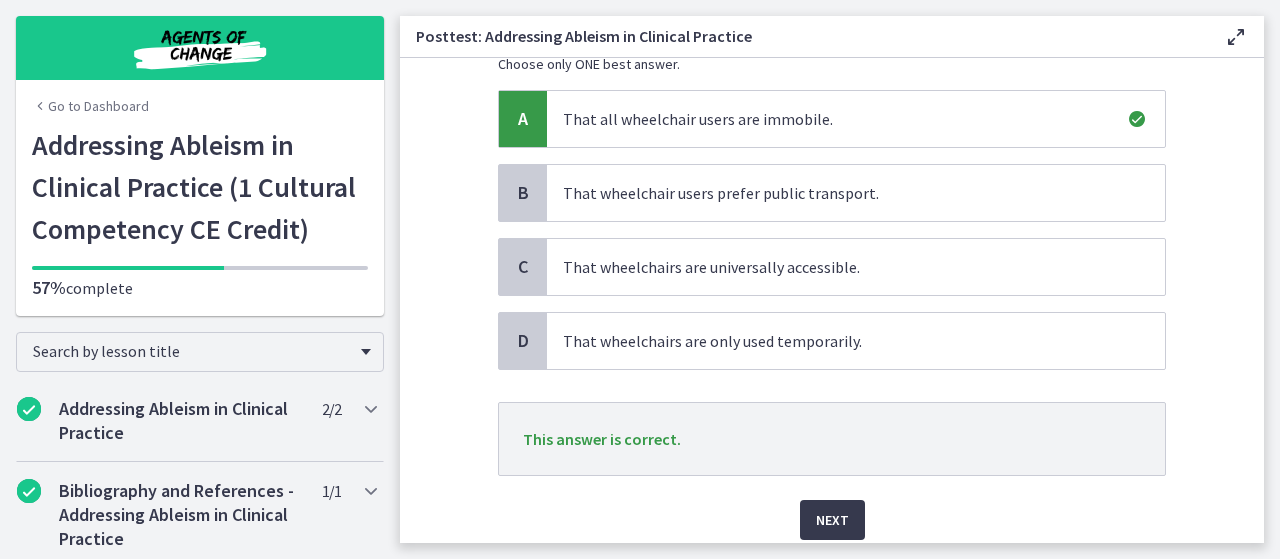 scroll, scrollTop: 200, scrollLeft: 0, axis: vertical 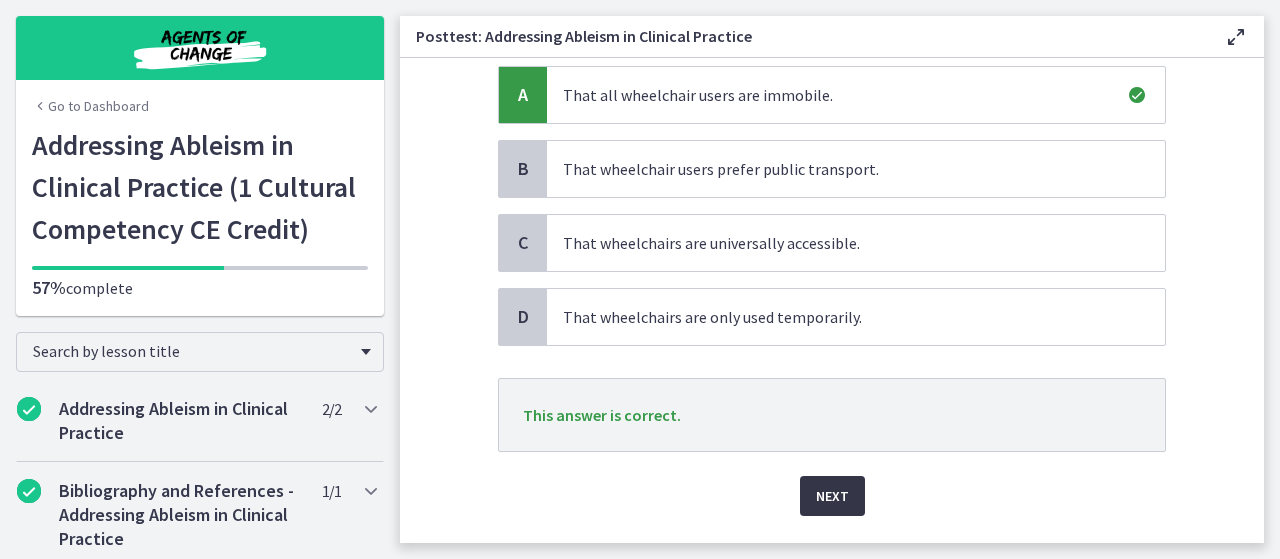 click on "Next" at bounding box center (832, 496) 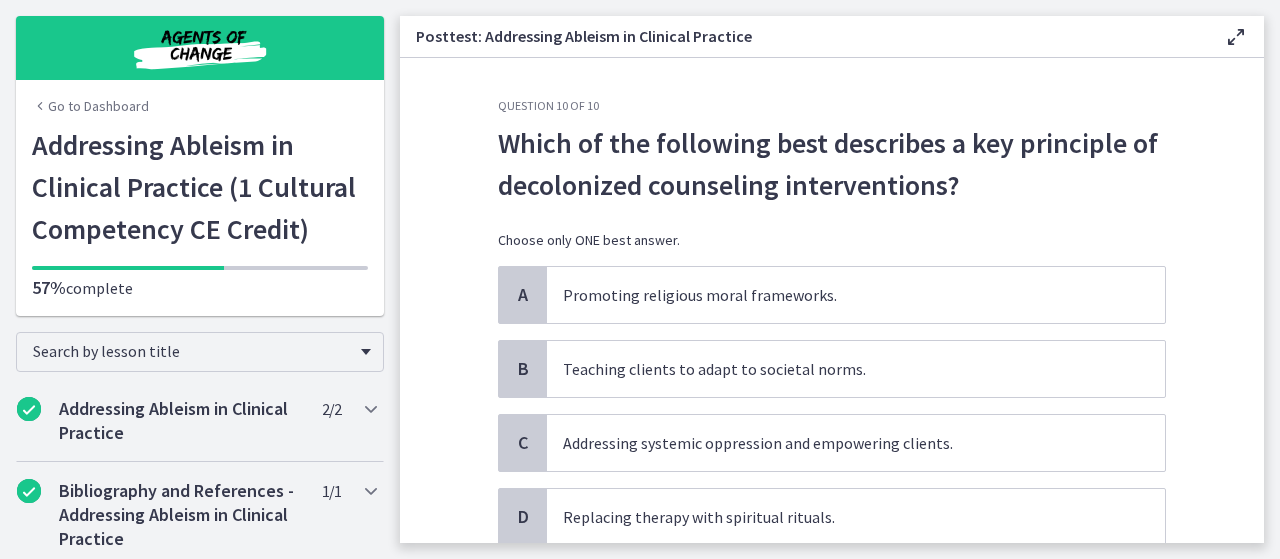 scroll, scrollTop: 66, scrollLeft: 0, axis: vertical 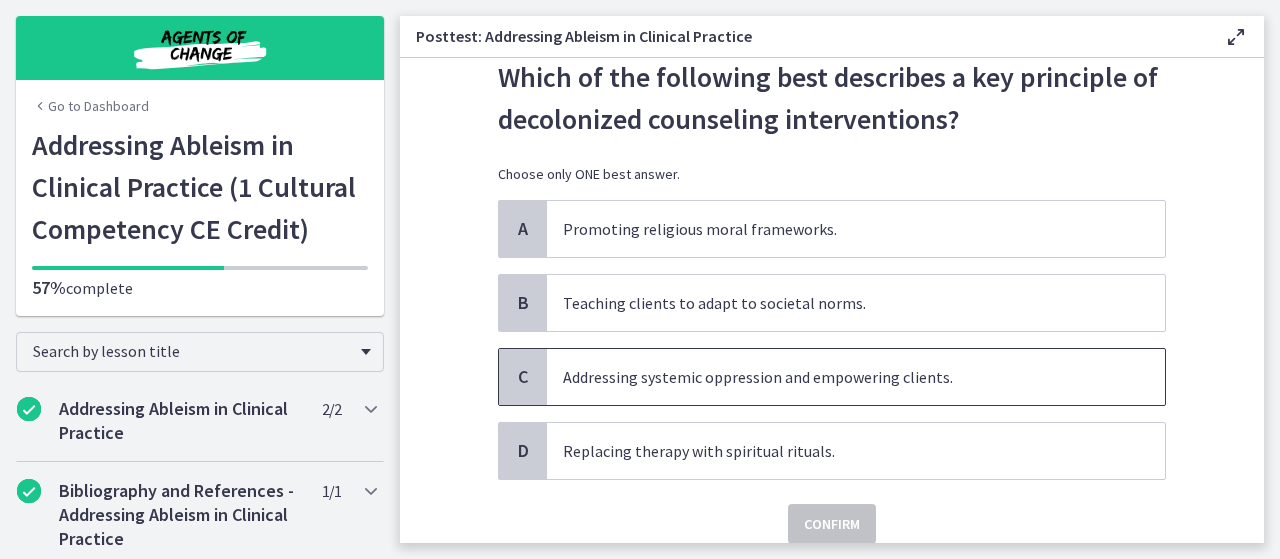 click on "Addressing systemic oppression and empowering clients." at bounding box center [856, 377] 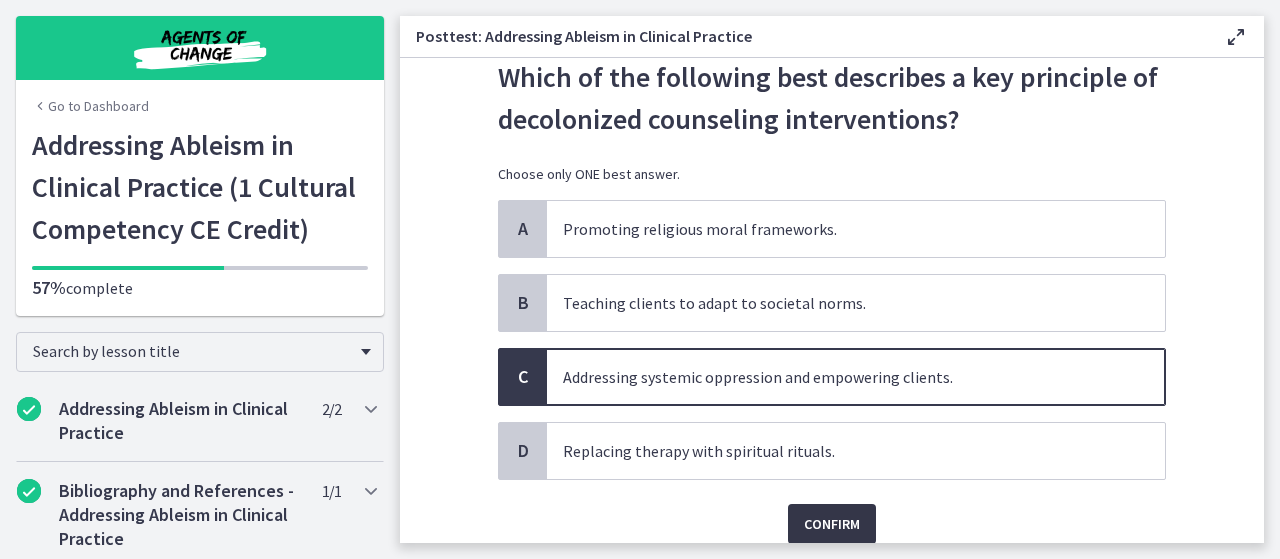 click on "Confirm" at bounding box center (832, 524) 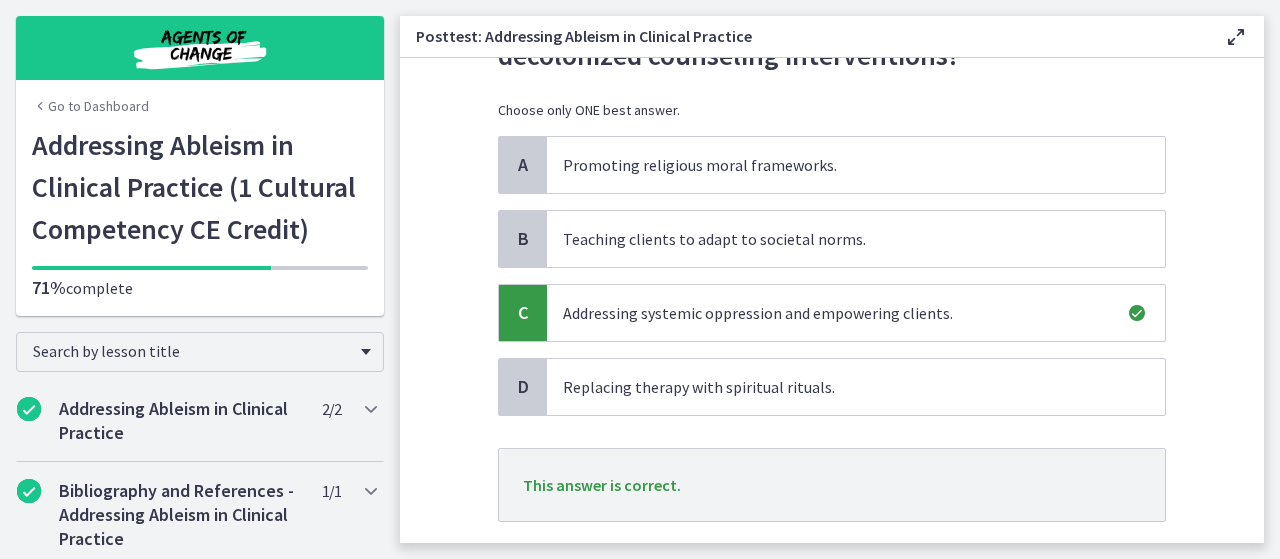 scroll, scrollTop: 200, scrollLeft: 0, axis: vertical 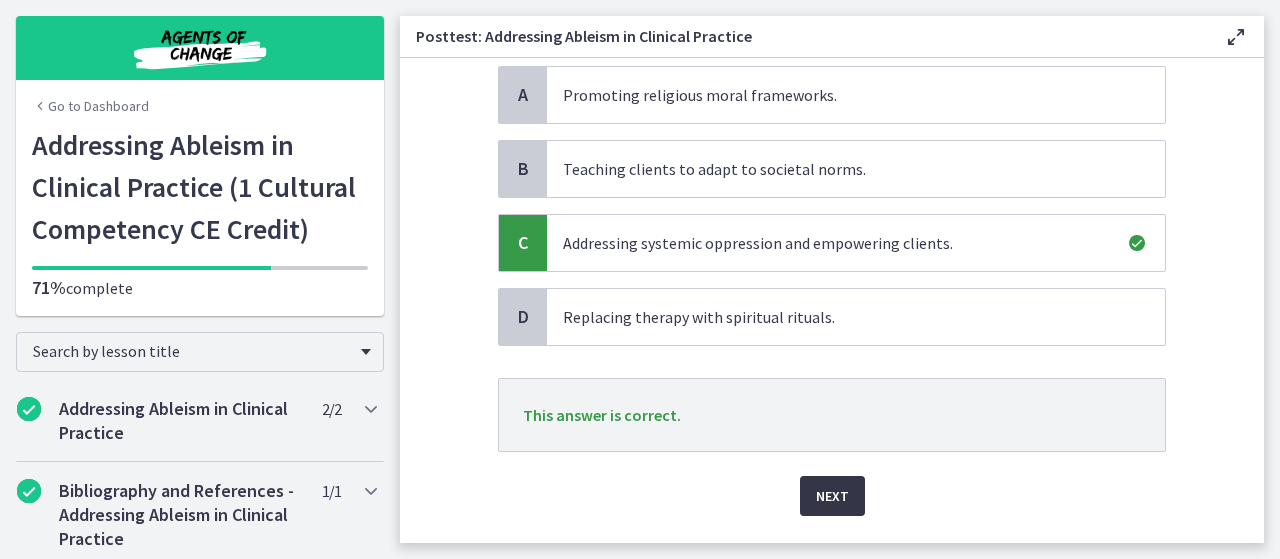 click on "Next" at bounding box center (832, 496) 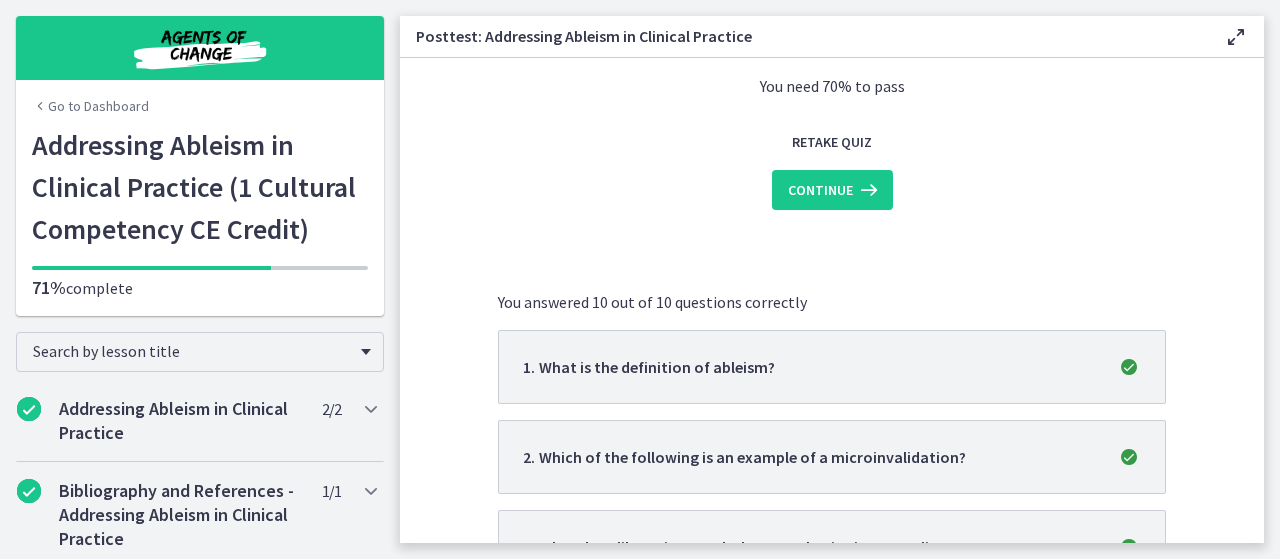 scroll, scrollTop: 0, scrollLeft: 0, axis: both 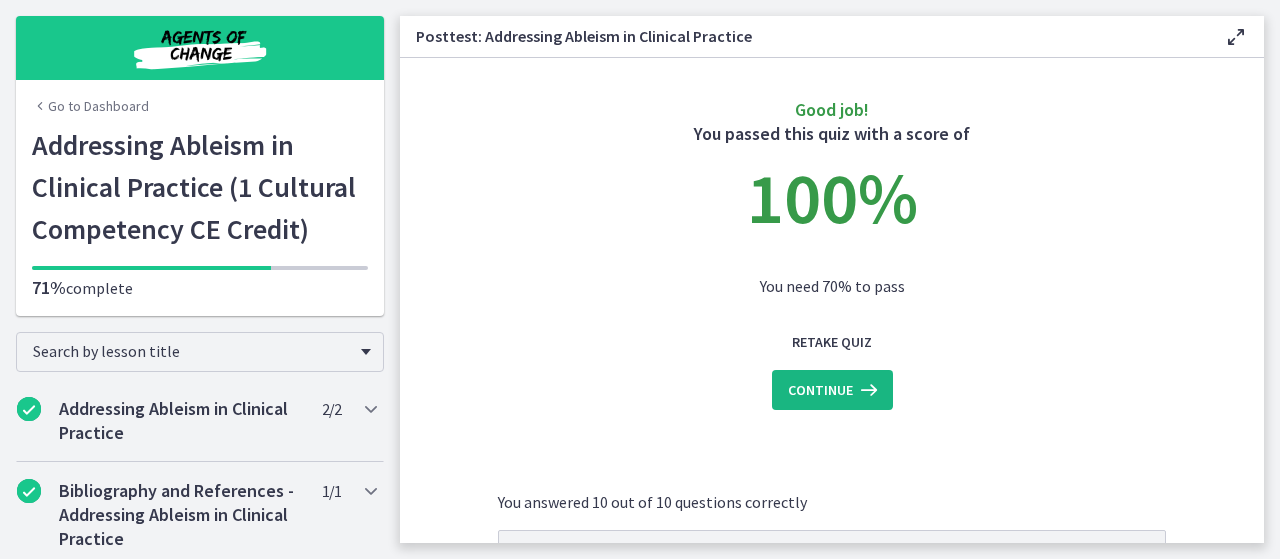 click on "Continue" at bounding box center (820, 390) 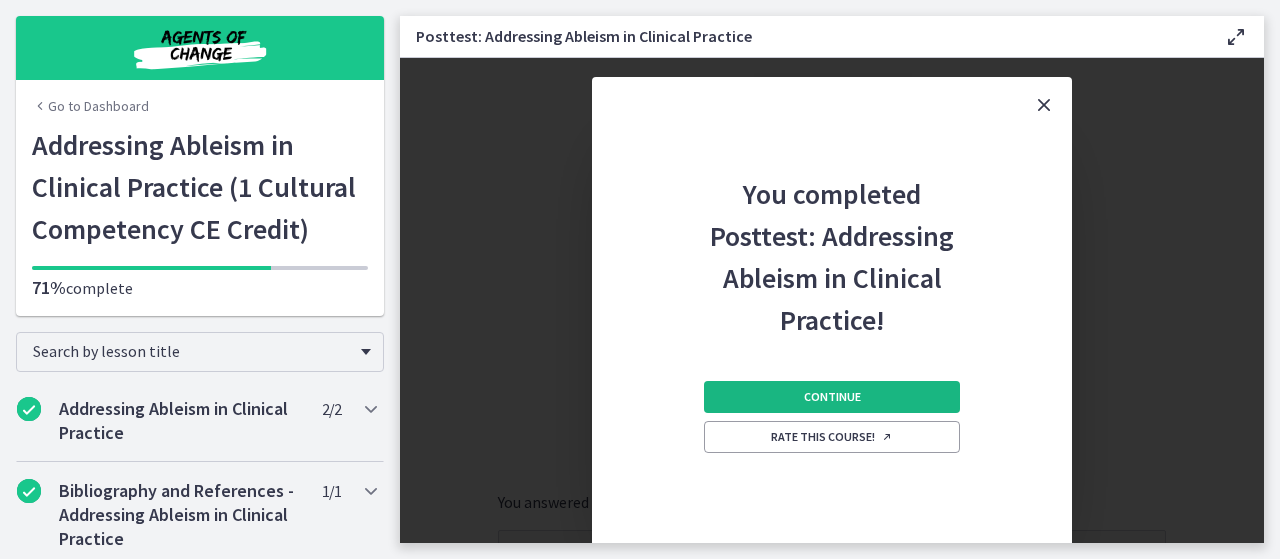 click on "Continue" at bounding box center [832, 397] 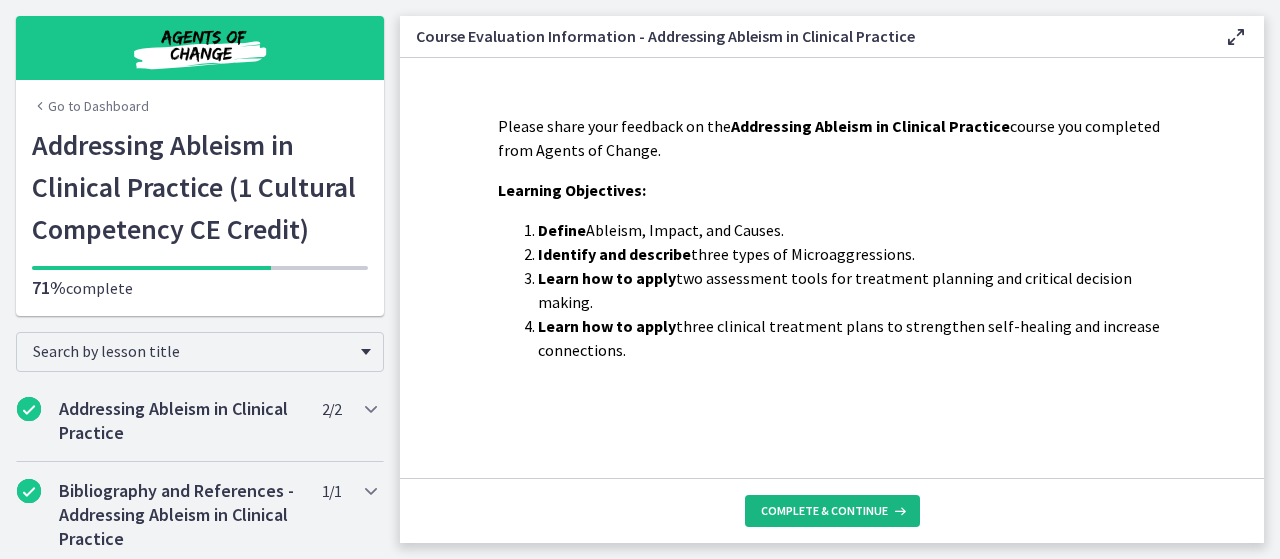 click on "Complete & continue" at bounding box center (832, 511) 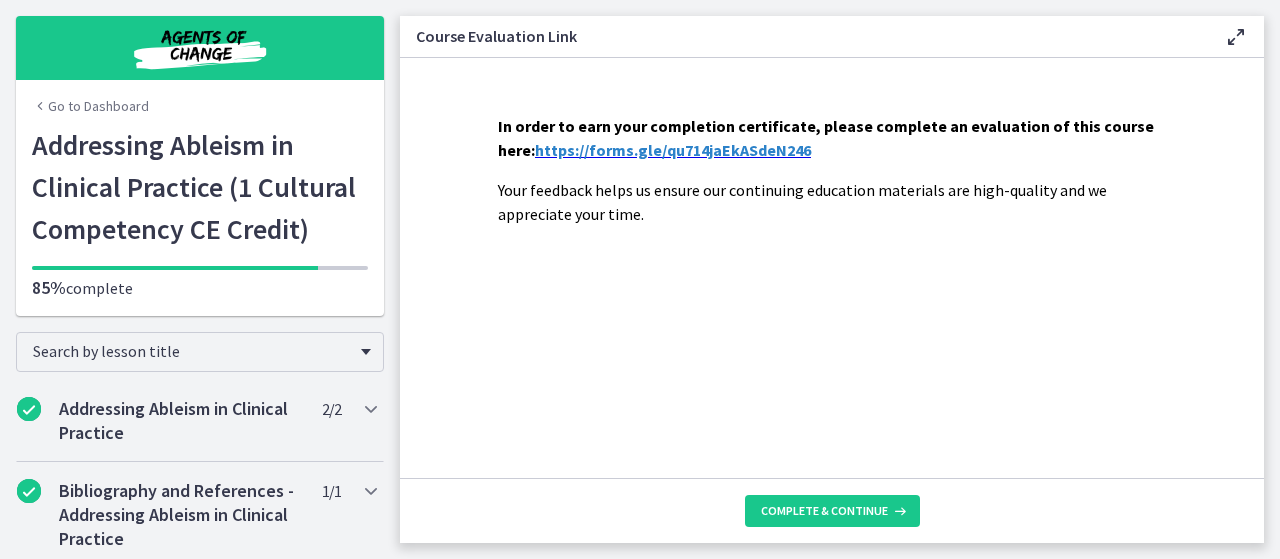 click on "https://forms.gle/qu714jaEkASdeN246" at bounding box center (673, 150) 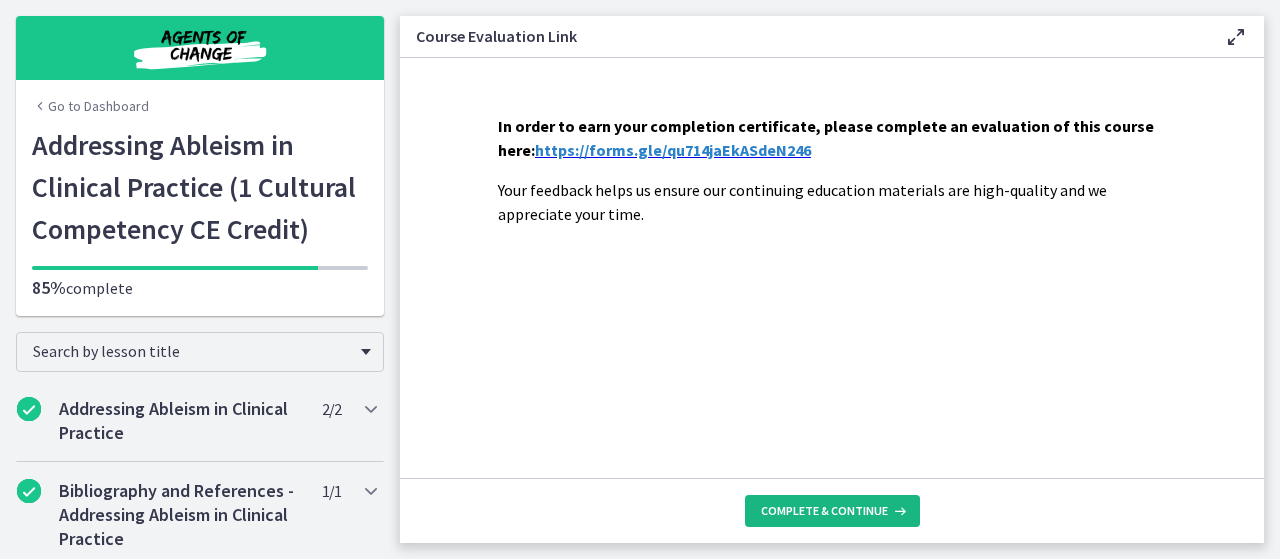 click on "Complete & continue" at bounding box center (824, 511) 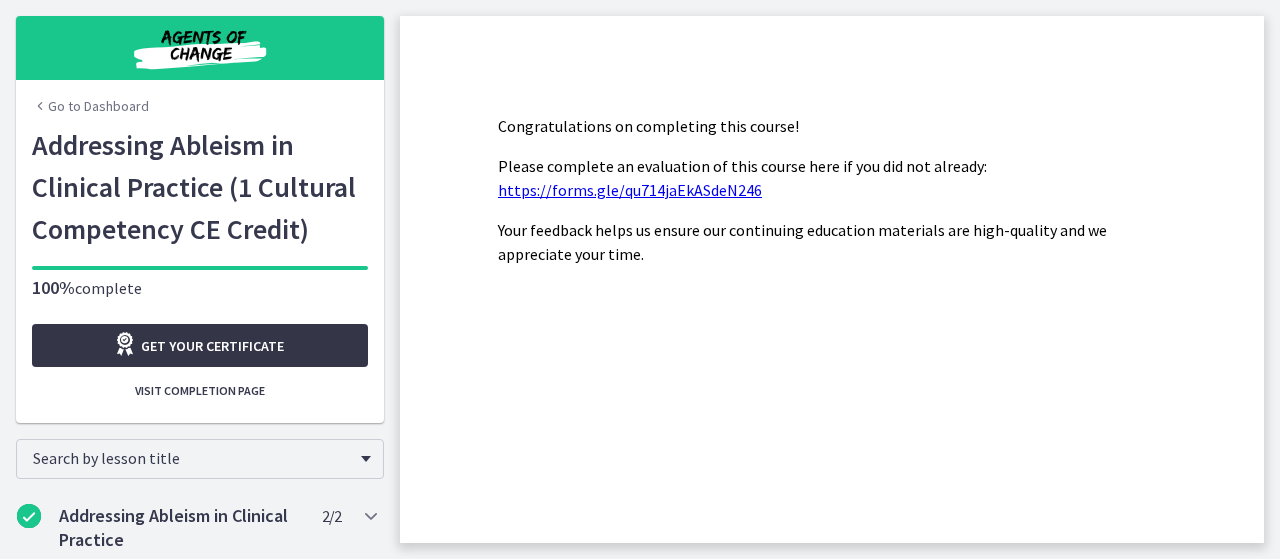 click on "Get your certificate" at bounding box center (212, 346) 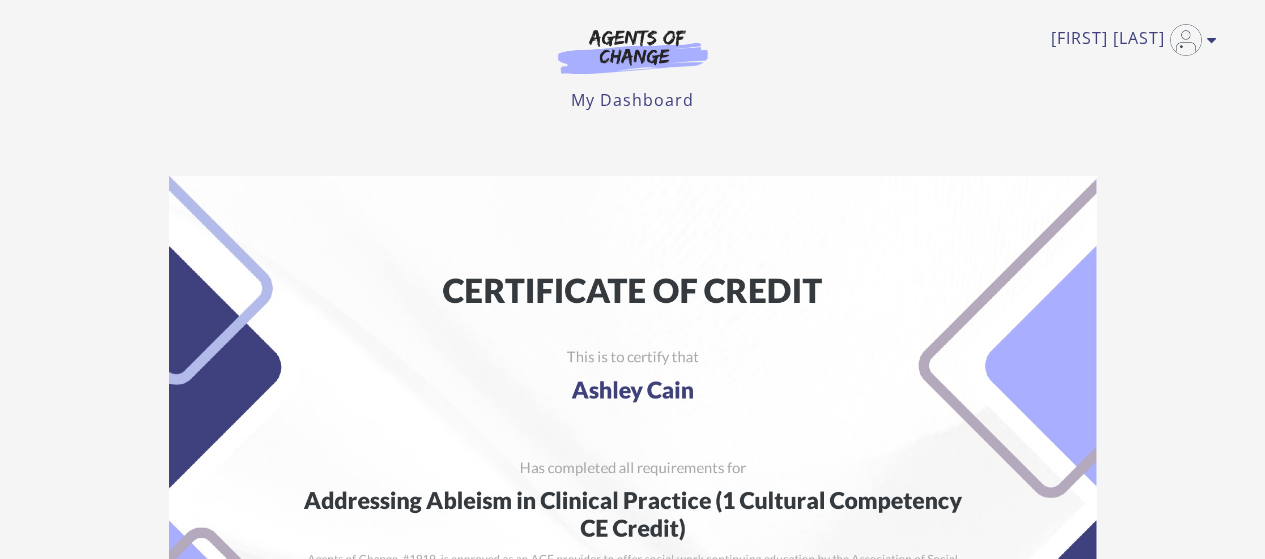 scroll, scrollTop: 0, scrollLeft: 0, axis: both 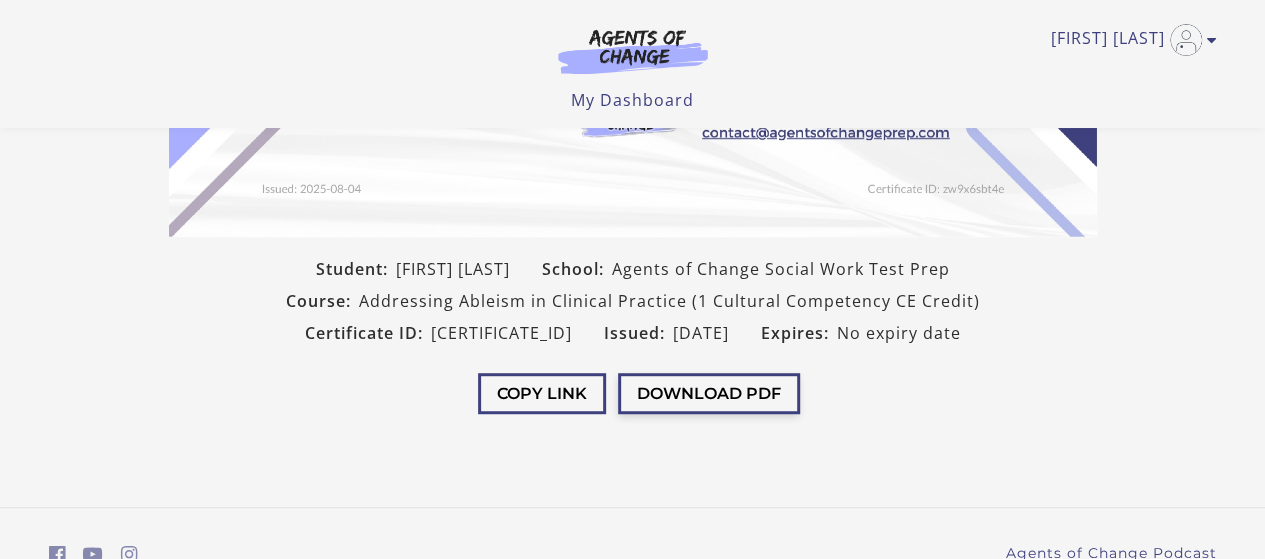 click on "Download PDF" at bounding box center [709, 393] 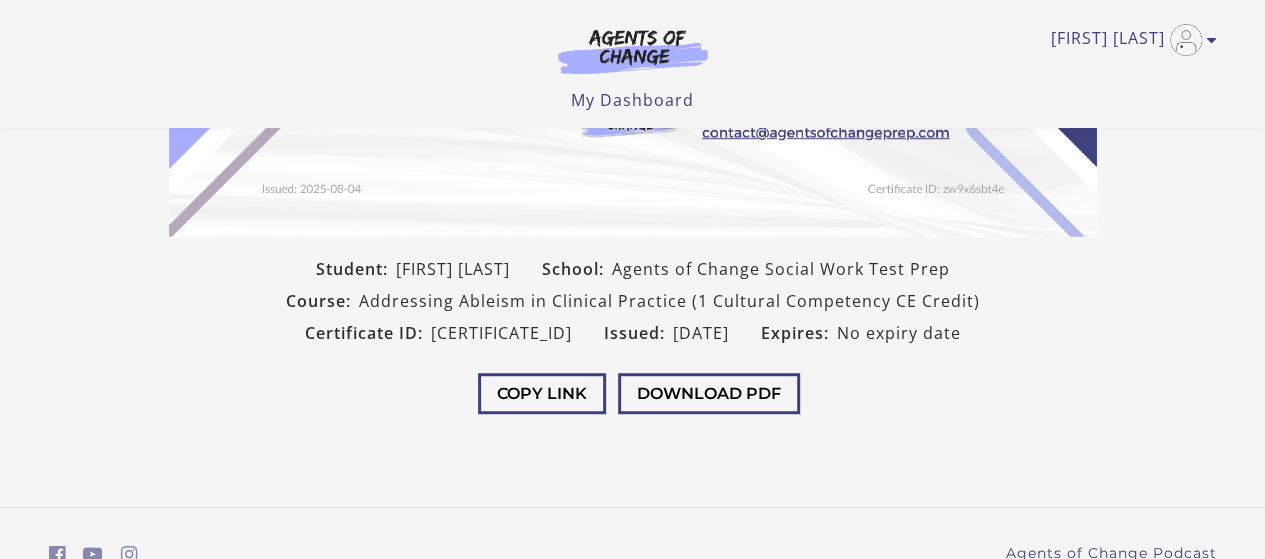 click on "Student:
[FIRST] [LAST]
School:
Agents of Change Social Work Test Prep
Course:
Addressing Ableism in Clinical Practice (1 Cultural Competency CE Credit)
Certificate ID:
[CERTIFICATE_ID]
Issued:
[DATE]
Expires:
No expiry date" at bounding box center [633, 301] 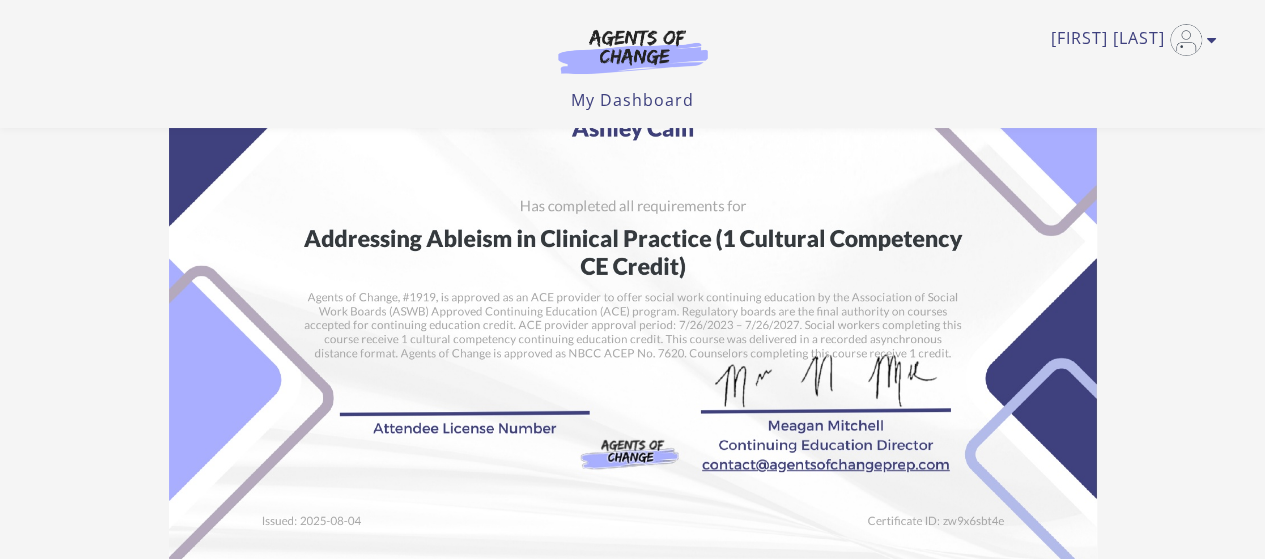 scroll, scrollTop: 133, scrollLeft: 0, axis: vertical 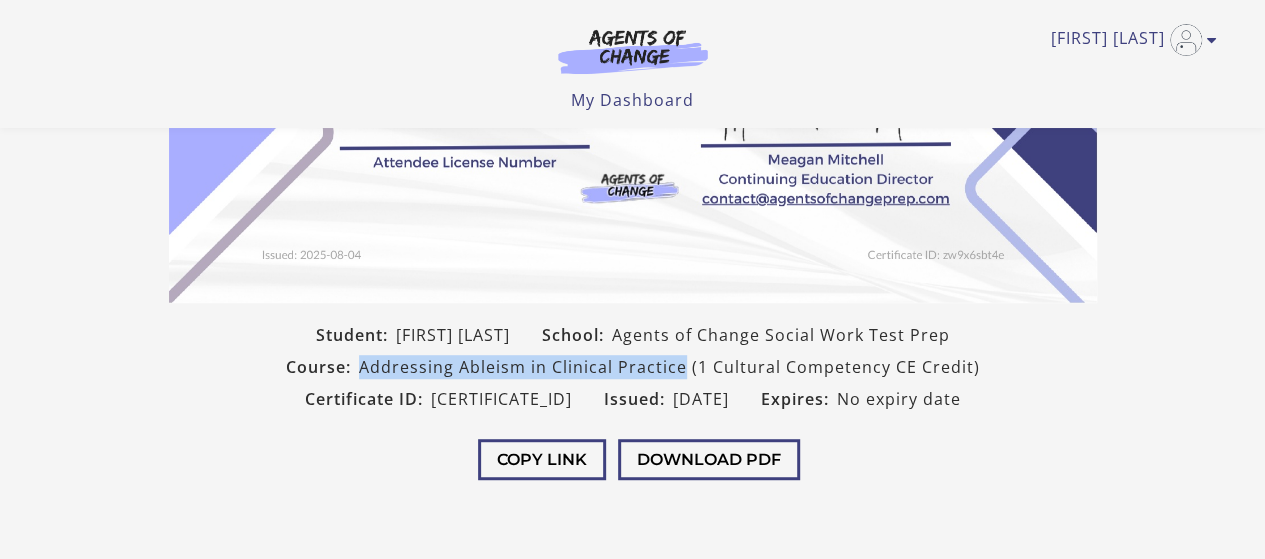 drag, startPoint x: 362, startPoint y: 365, endPoint x: 683, endPoint y: 368, distance: 321.014 